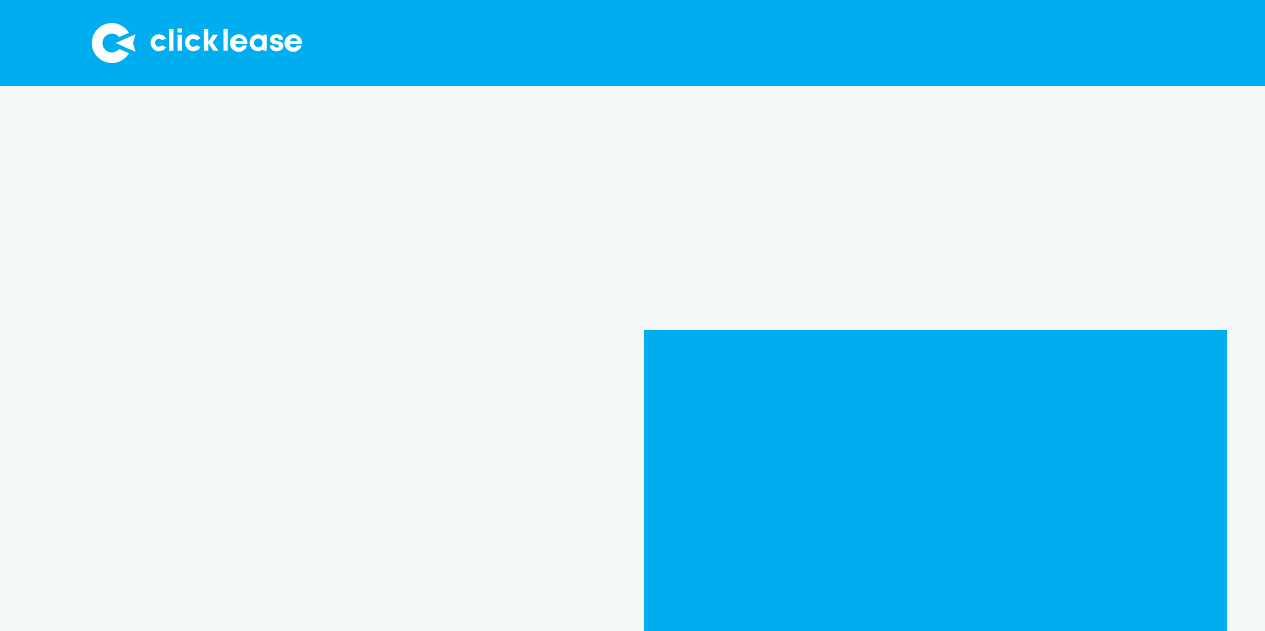 scroll, scrollTop: 0, scrollLeft: 0, axis: both 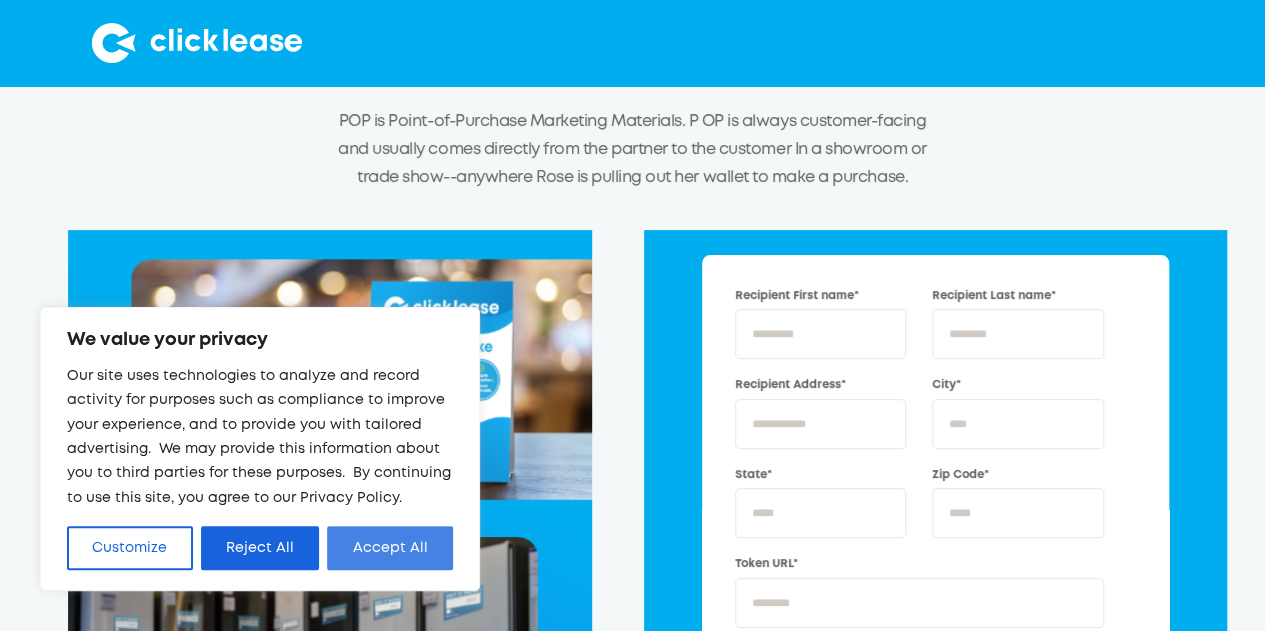 click on "Accept All" at bounding box center (390, 548) 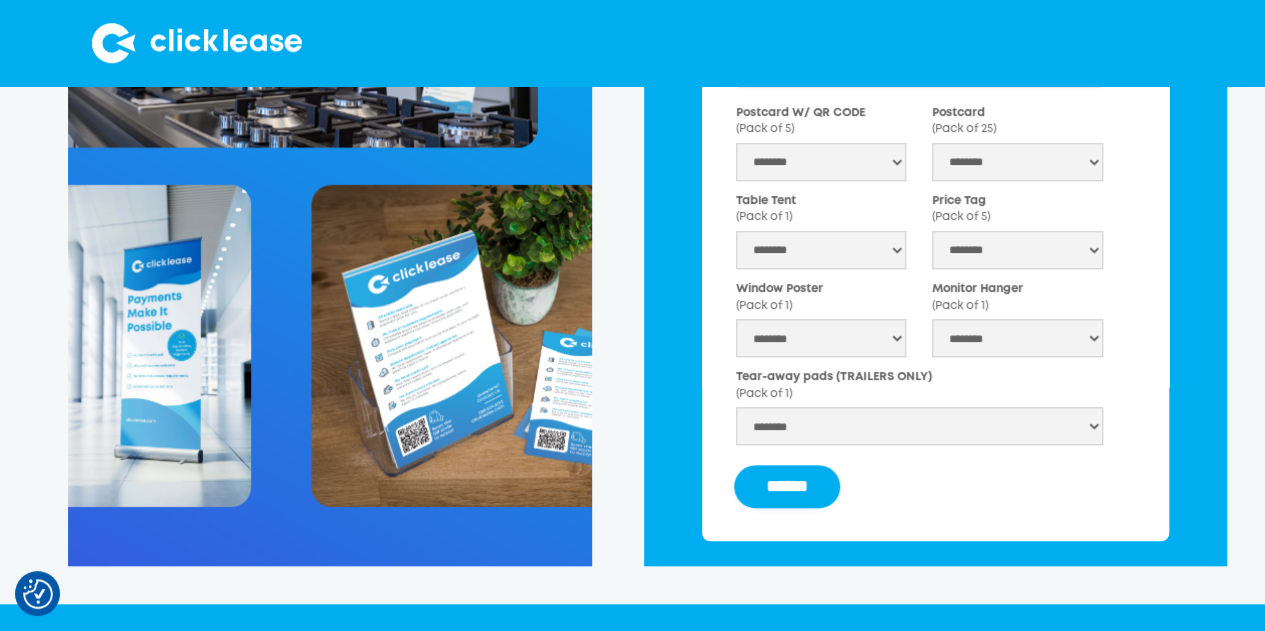 scroll, scrollTop: 700, scrollLeft: 0, axis: vertical 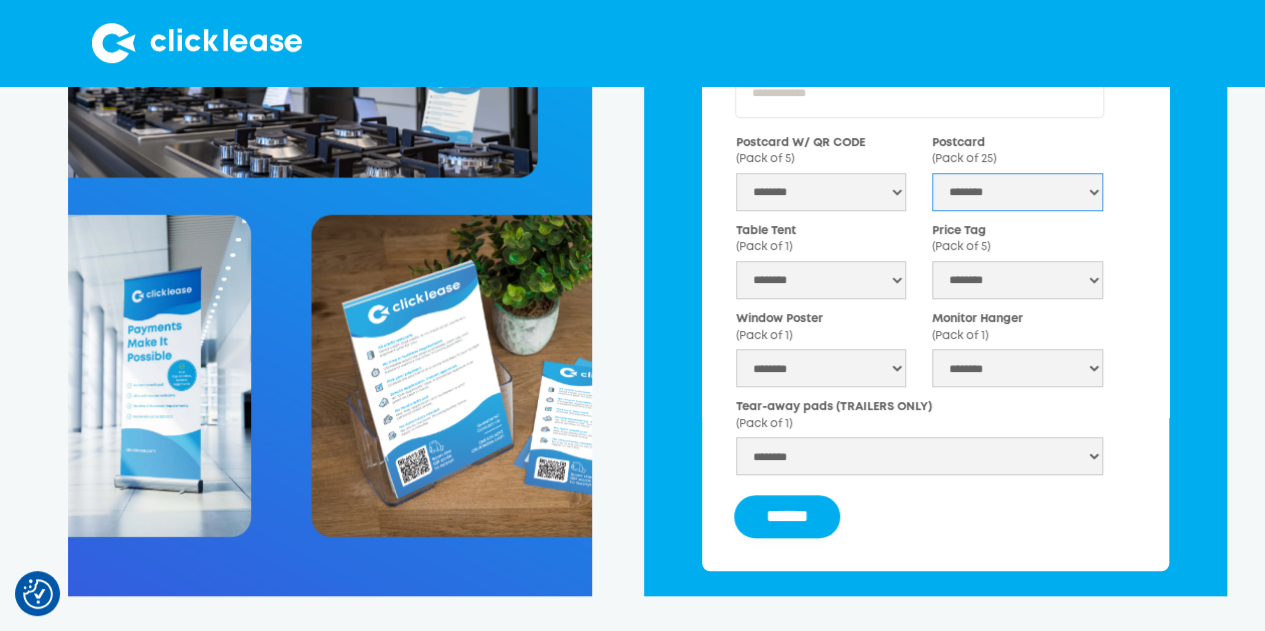 click on "******** *" at bounding box center [1017, 192] 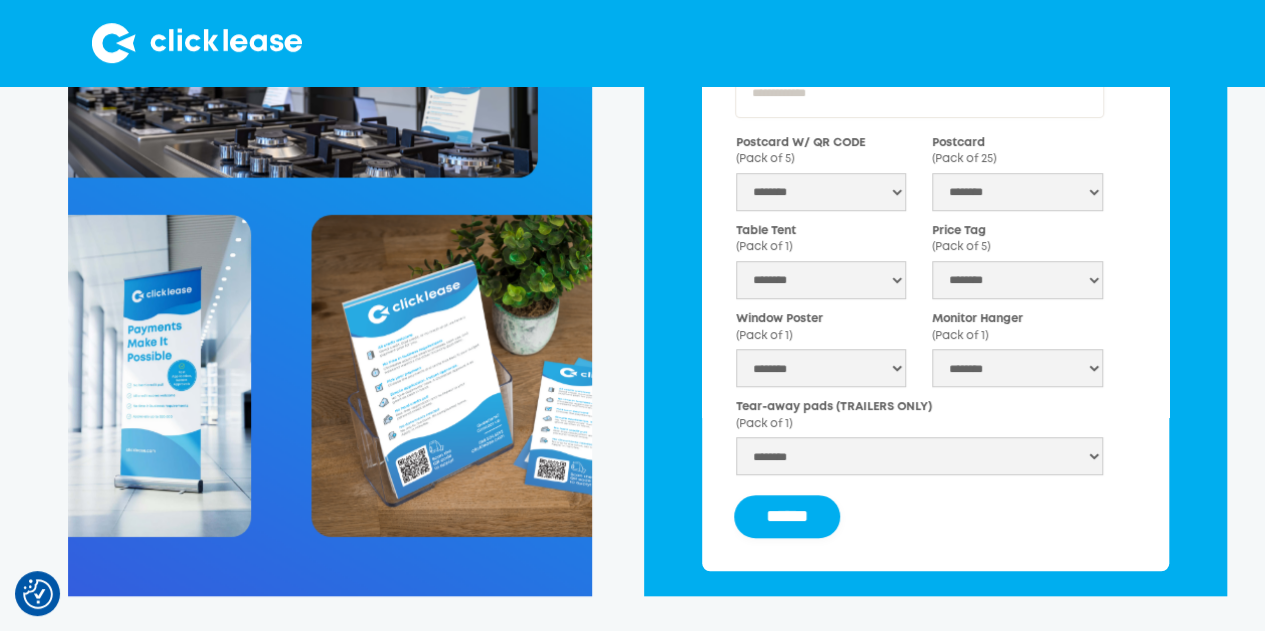 click on "Recipient First name* Recipient Last name* Recipient Address* City* State* Zip Code* Token URL* Email of Clicklease Requesting Rep* Postcard W/ QR CODE  (Pack of 5) ******** * * * Postcard (Pack of 25) ******** * Table Tent (Pack of 1) ******** * * * * * Price Tag (Pack of 5) ******** * * * Window Poster (Pack of 1) ******** * * * Monitor Hanger (Pack of 1) ******** * * * Tear-away pads (TRAILERS ONLY) (Pack of 1) ******** * * ****** Thanks! Your information has been submitted  Oops! Something went wrong. Please fill in the required fields and try again." at bounding box center [935, 113] 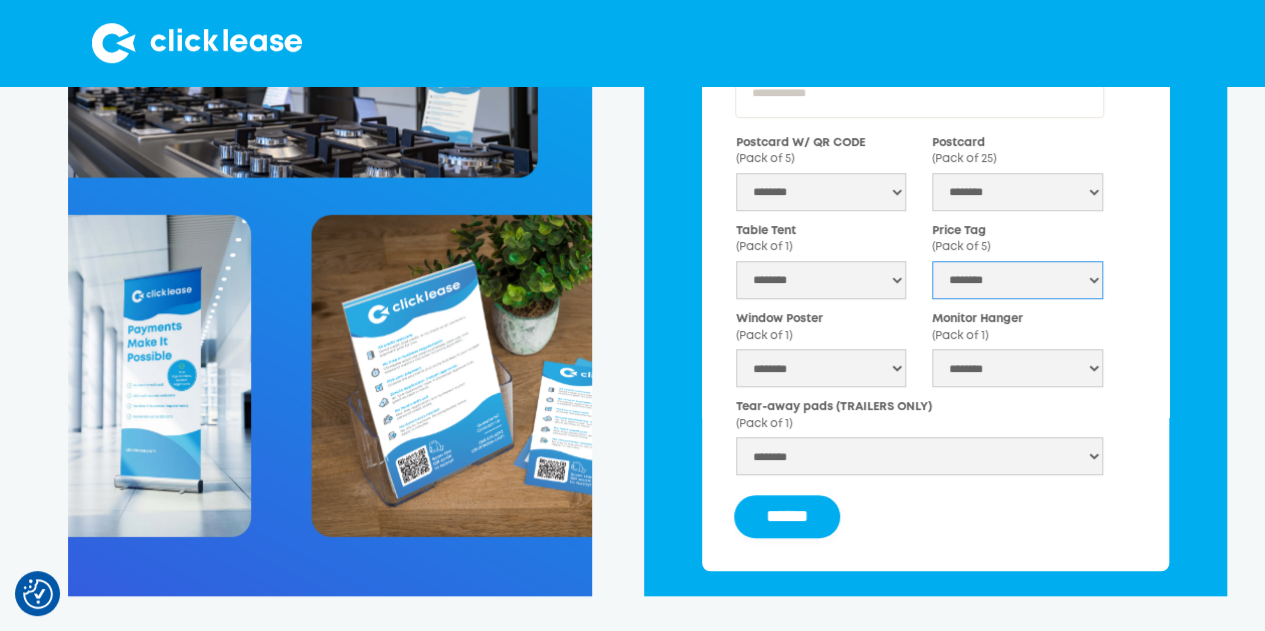 click on "******** * * *" at bounding box center (1017, 280) 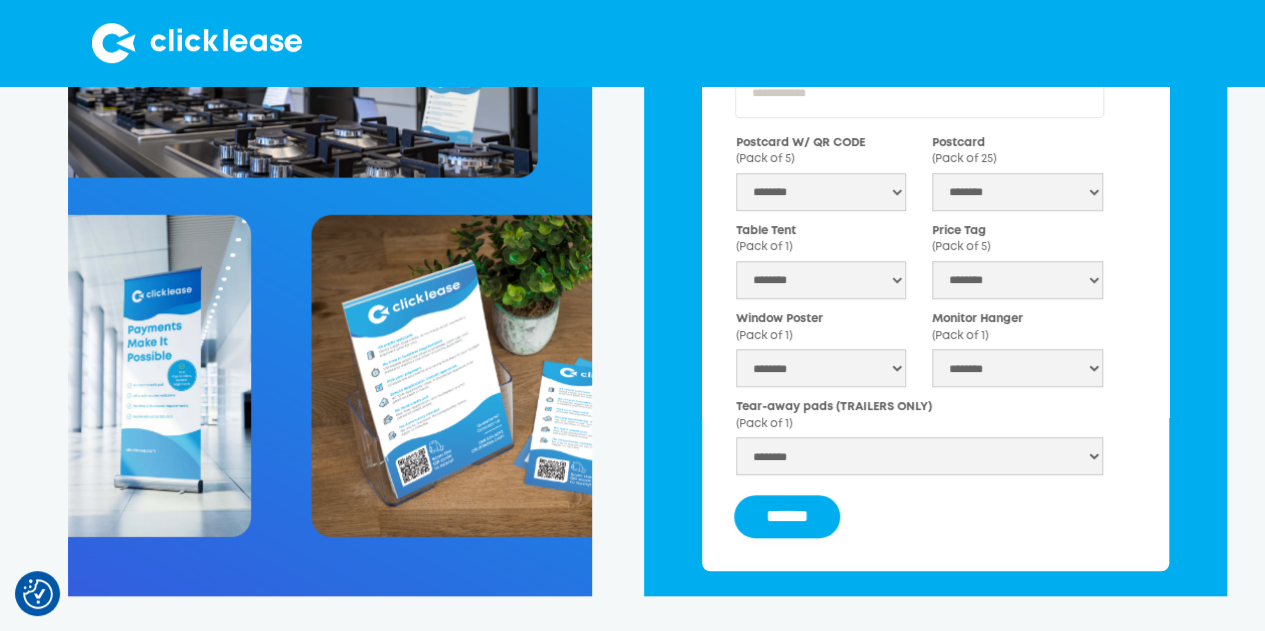 click on "Recipient First name* Recipient Last name* Recipient Address* City* State* Zip Code* Token URL* Email of Clicklease Requesting Rep* Postcard W/ QR CODE  (Pack of 5) ******** * * * Postcard (Pack of 25) ******** * Table Tent (Pack of 1) ******** * * * * * Price Tag (Pack of 5) ******** * * * Window Poster (Pack of 1) ******** * * * Monitor Hanger (Pack of 1) ******** * * * Tear-away pads (TRAILERS ONLY) (Pack of 1) ******** * * ****** Thanks! Your information has been submitted  Oops! Something went wrong. Please fill in the required fields and try again." at bounding box center [935, 113] 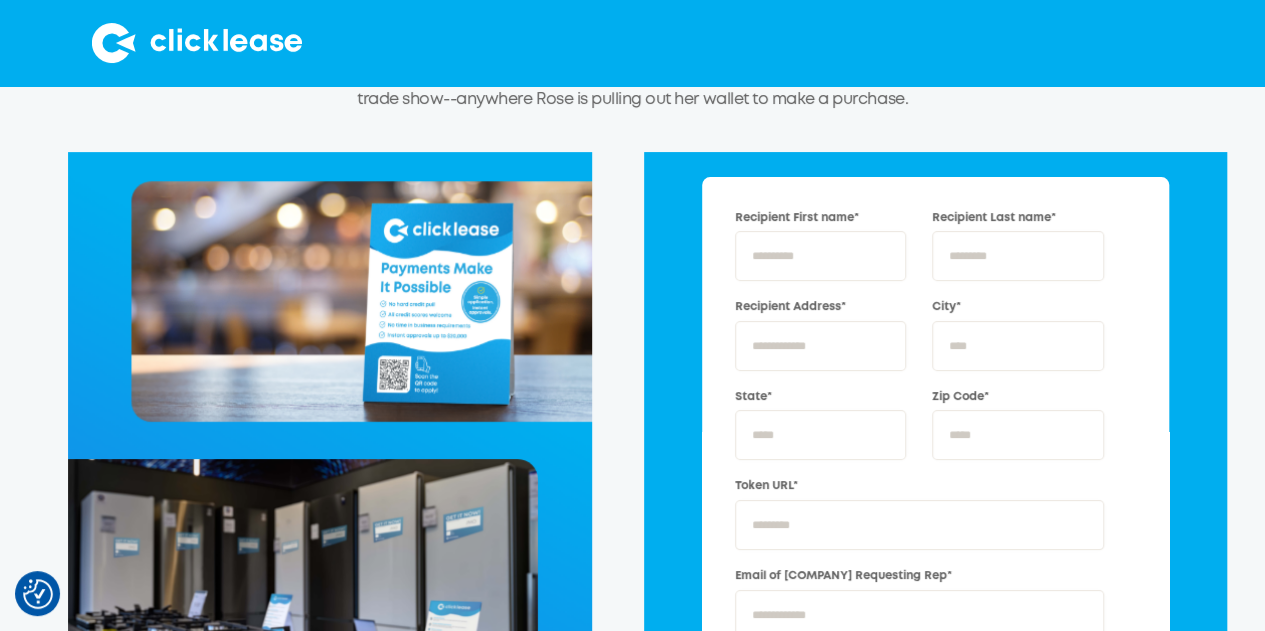 scroll, scrollTop: 166, scrollLeft: 0, axis: vertical 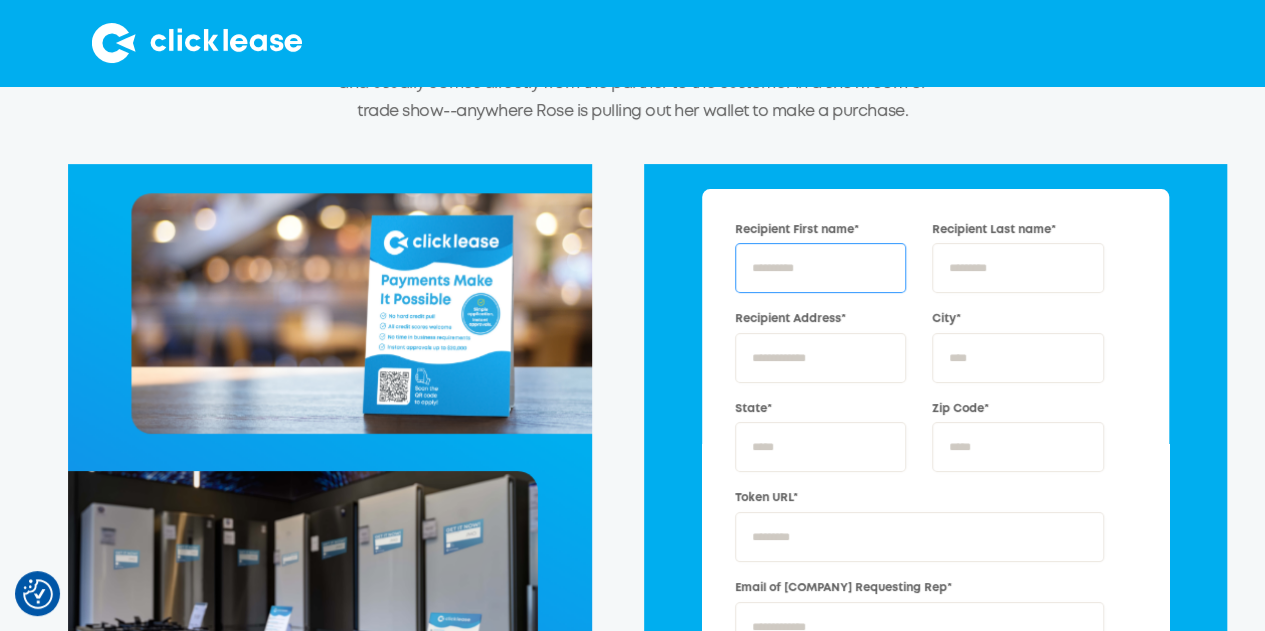 click on "Recipient First name*" at bounding box center (820, 268) 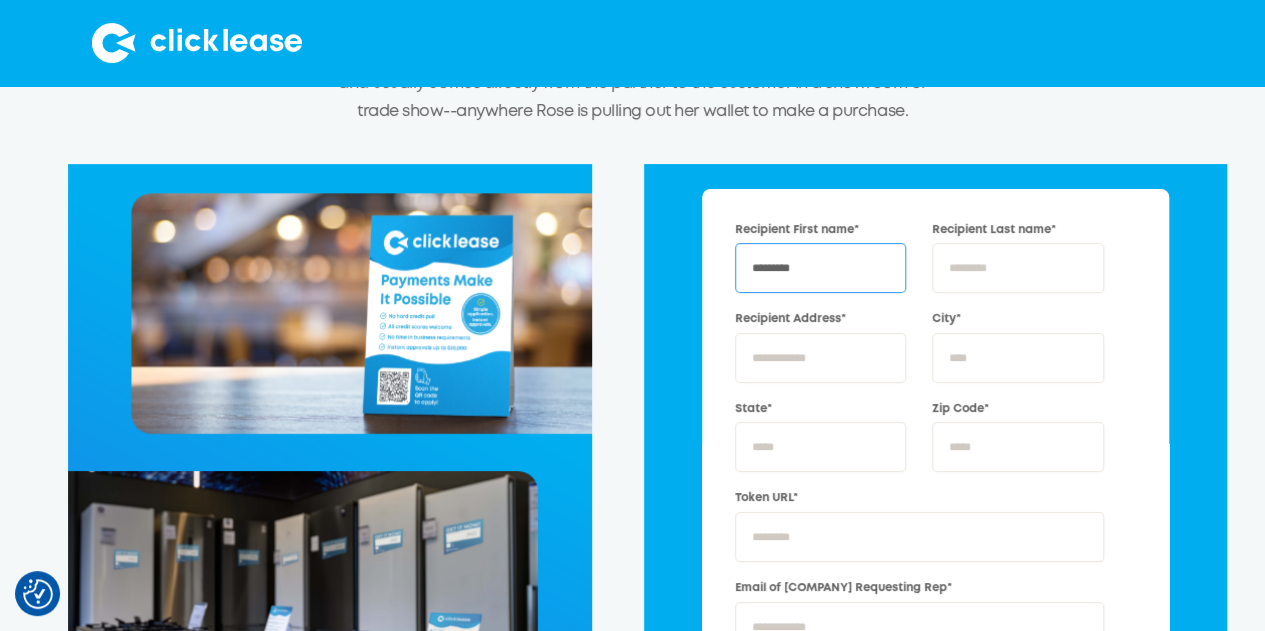 type on "********" 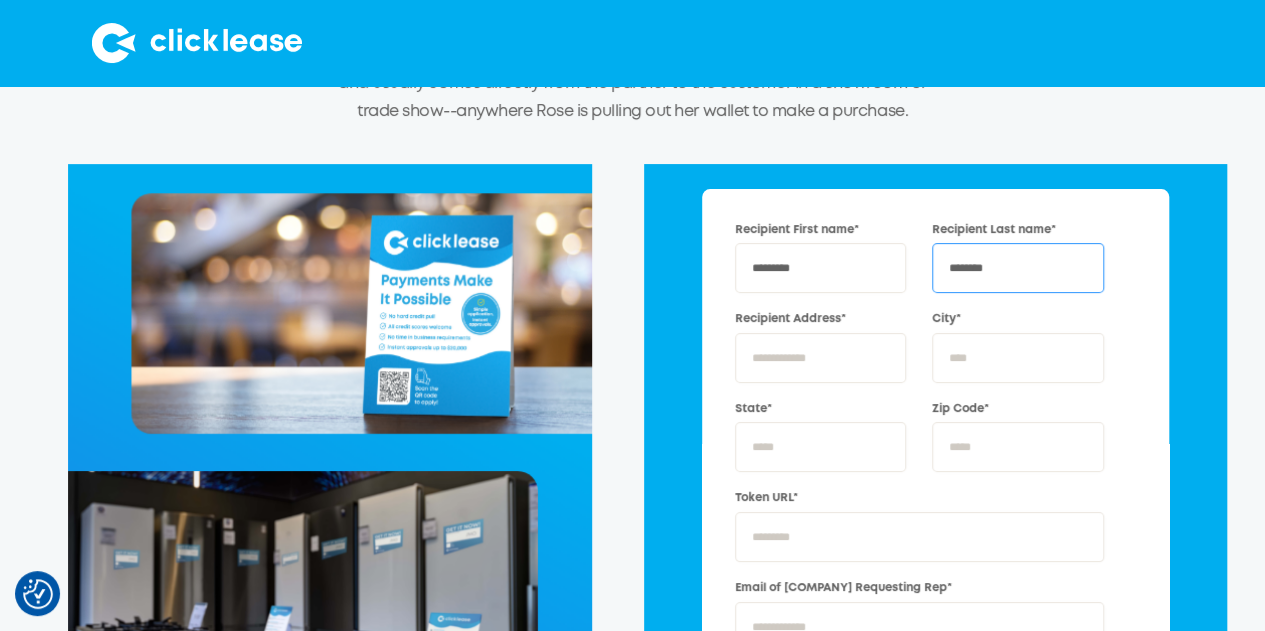 type on "********" 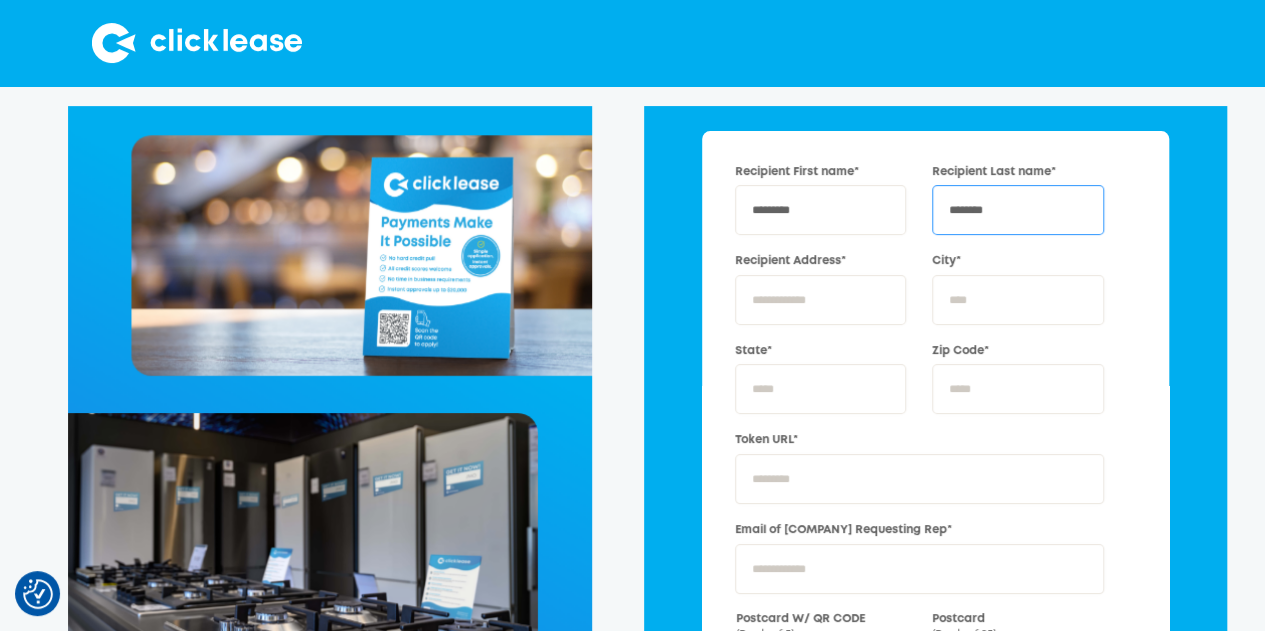 scroll, scrollTop: 266, scrollLeft: 0, axis: vertical 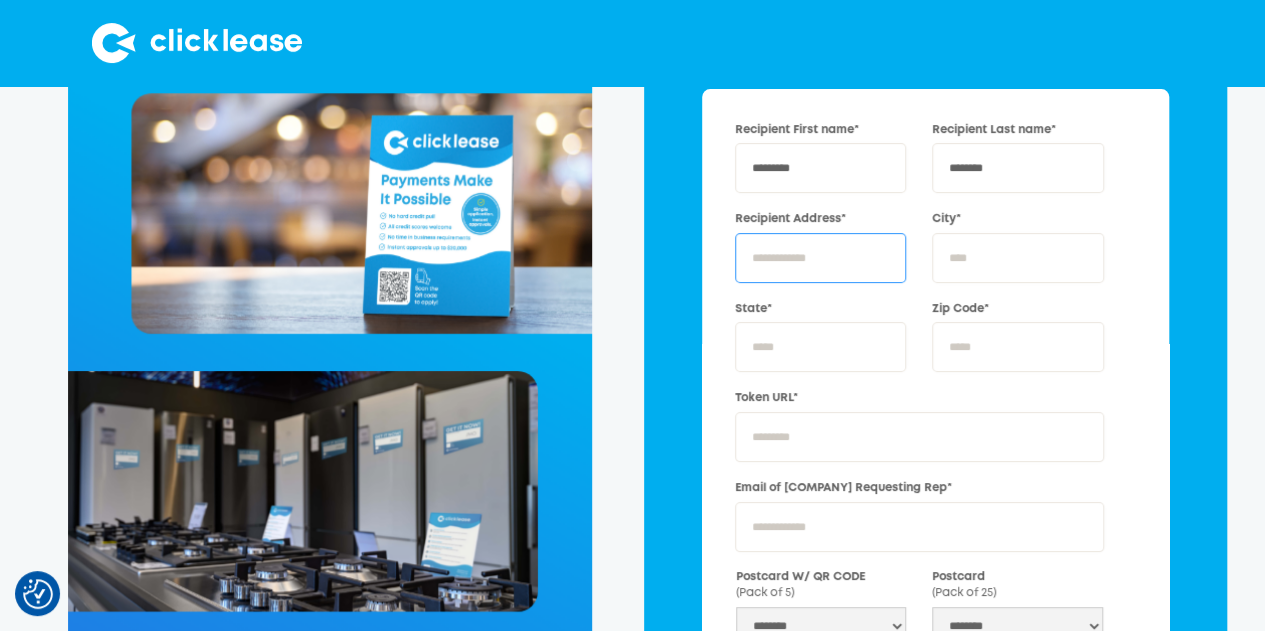 paste on "**********" 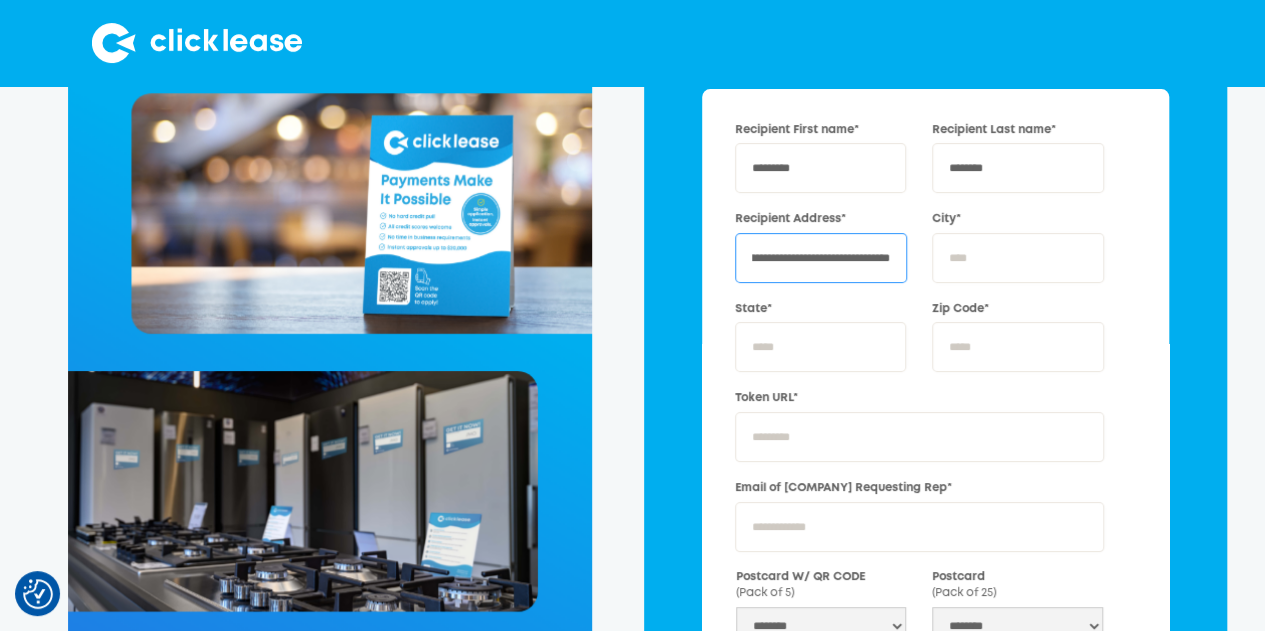 scroll, scrollTop: 0, scrollLeft: 102, axis: horizontal 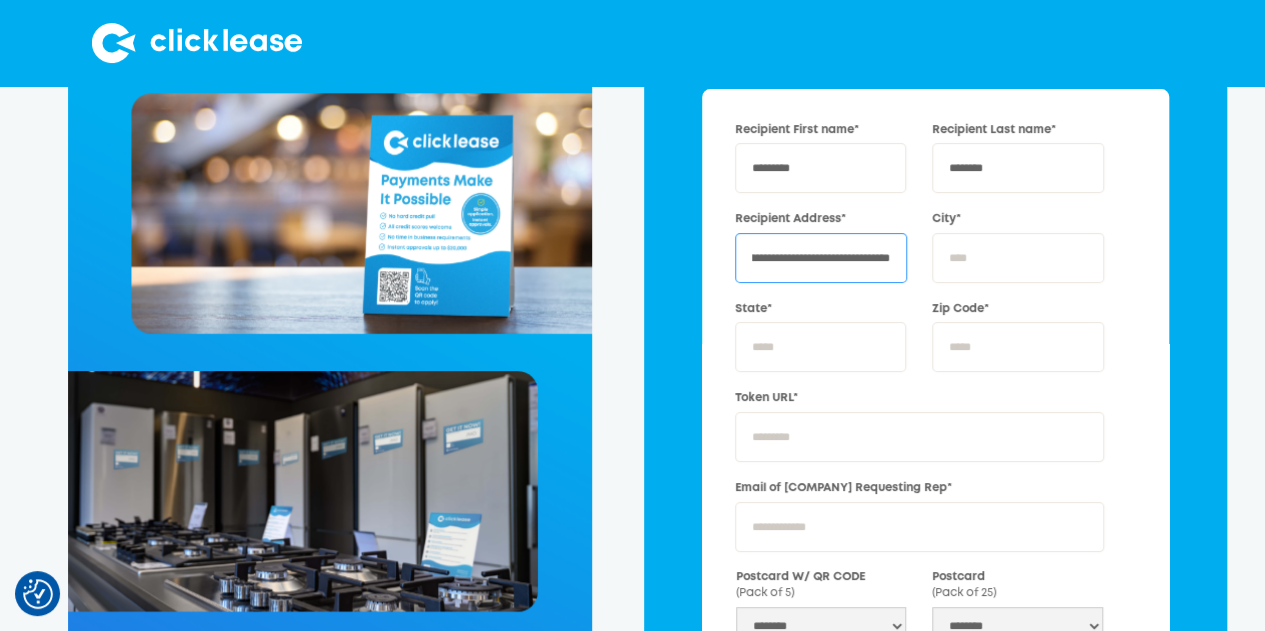 type on "**********" 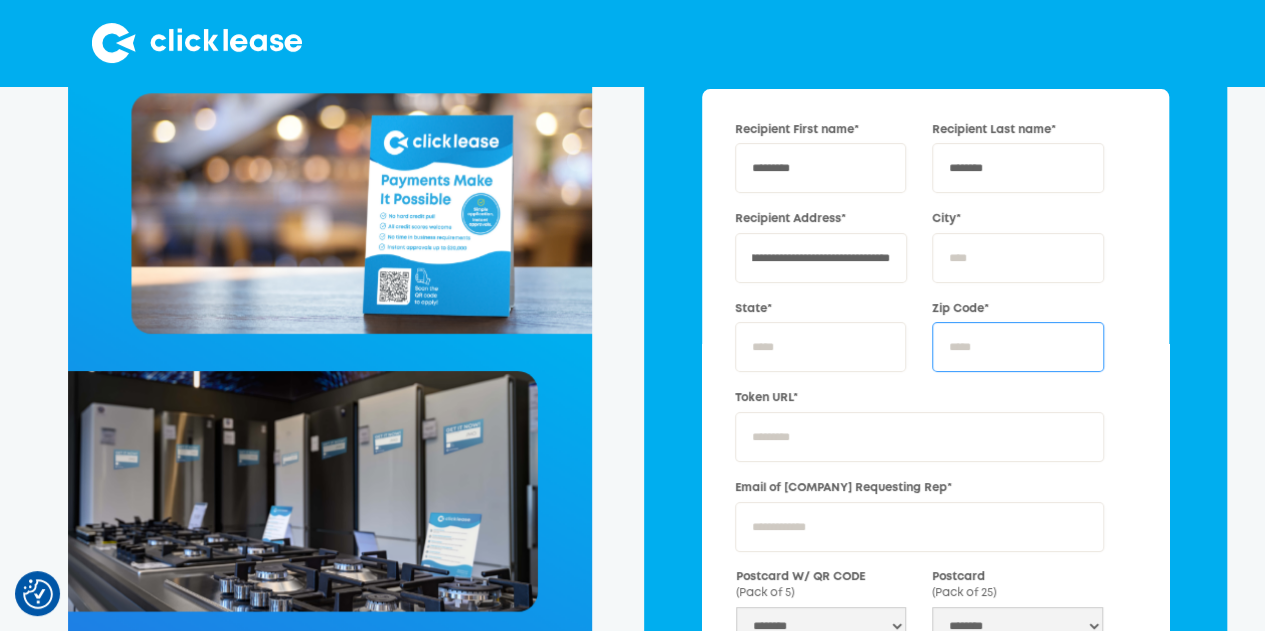 click on "Zip [POSTAL_CODE]*" at bounding box center (1017, 347) 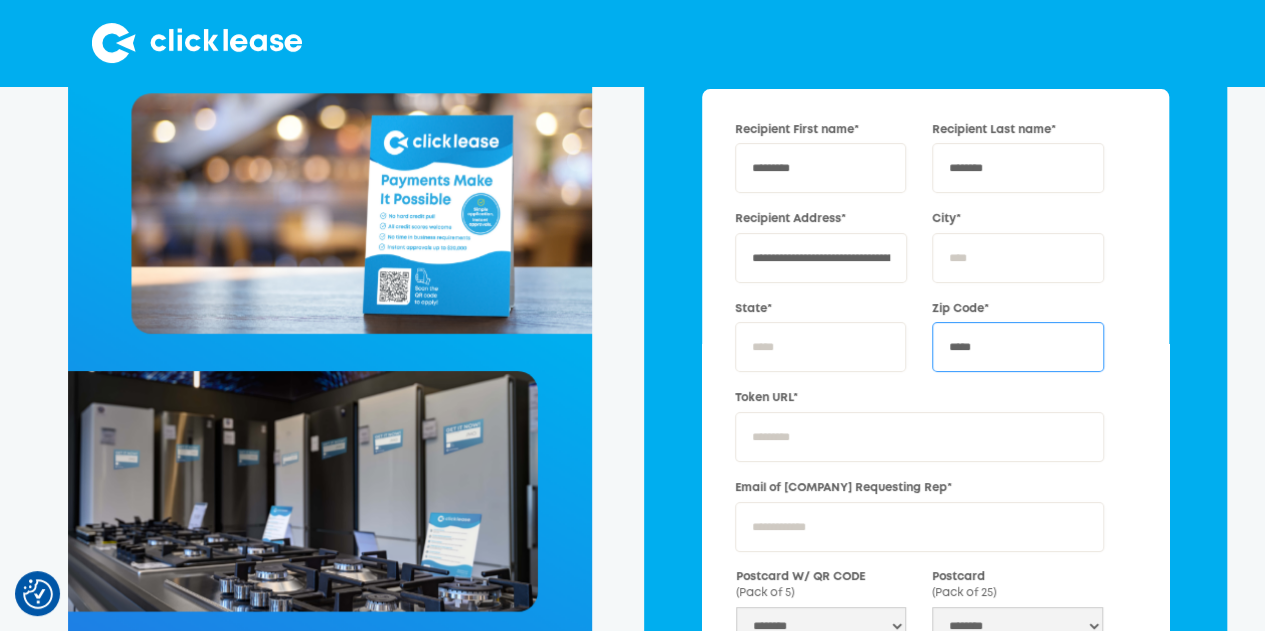 type on "*****" 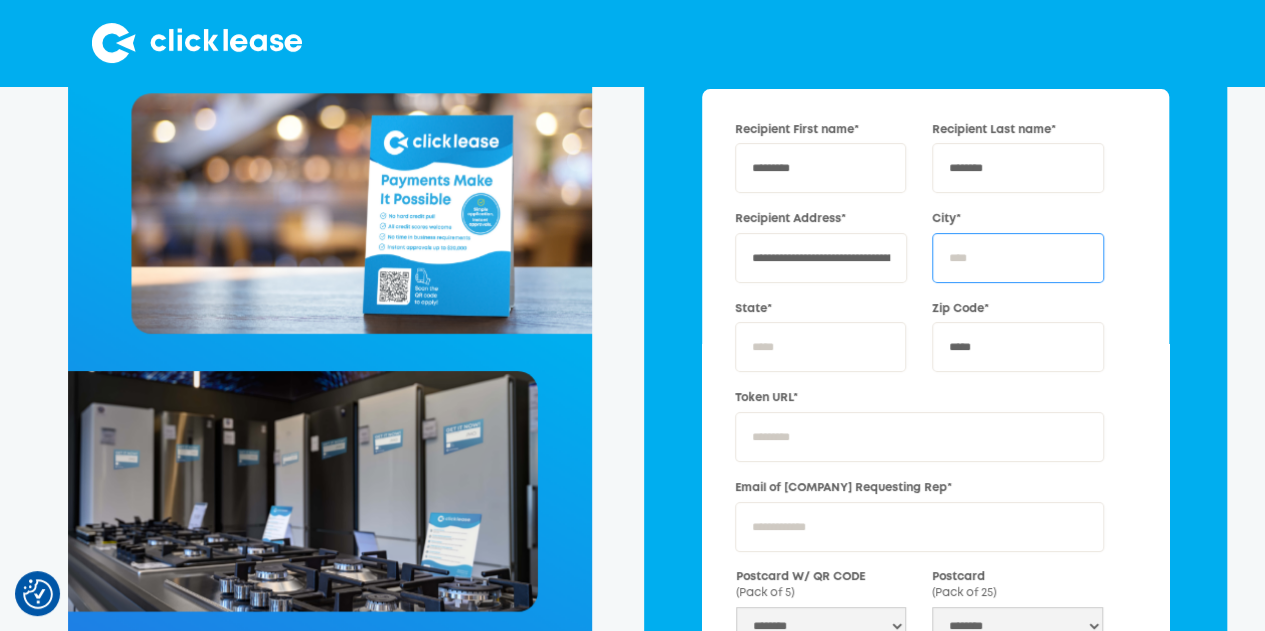 click on "[CITY]*" at bounding box center [1017, 258] 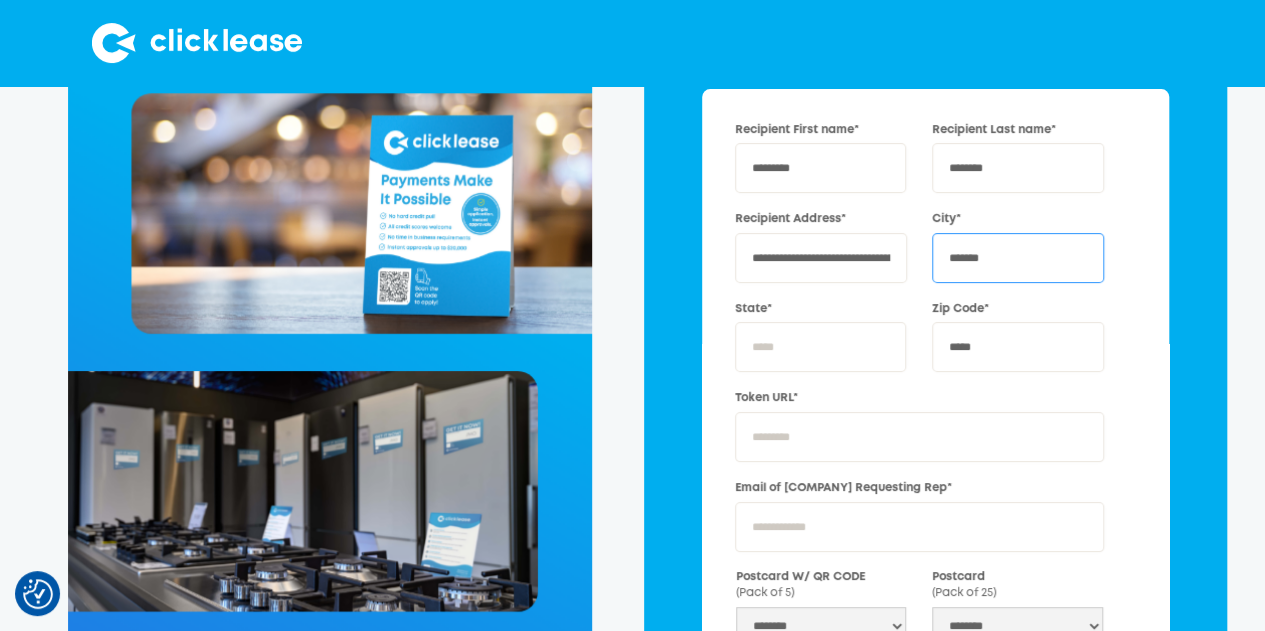 type on "*******" 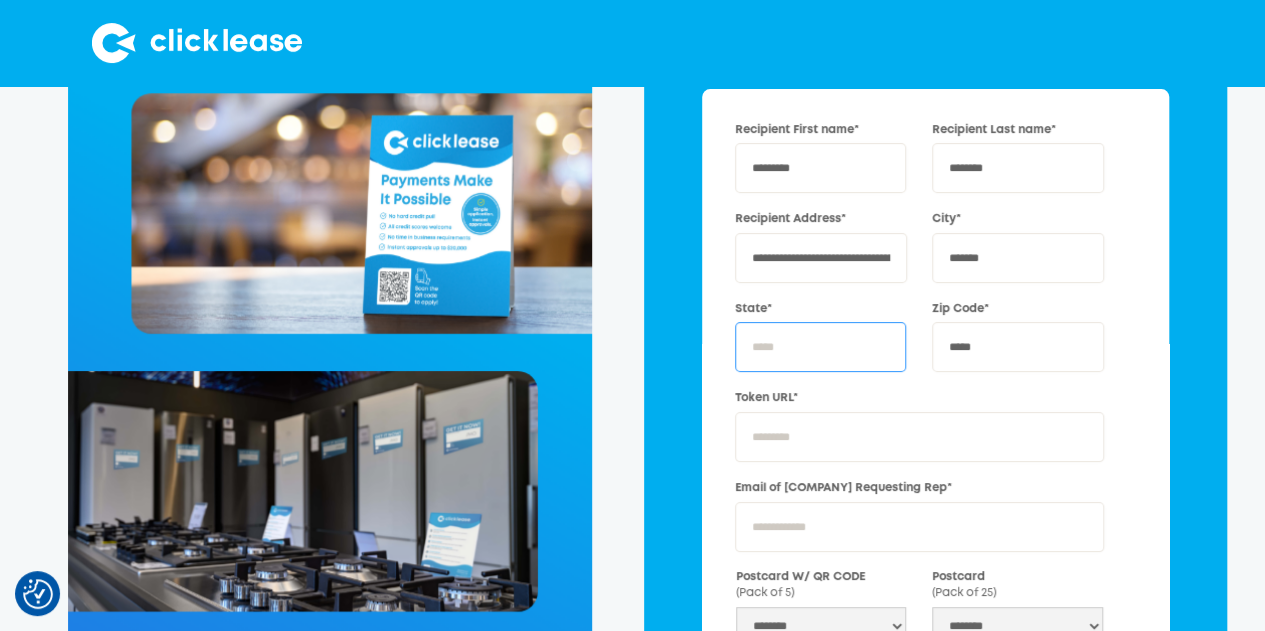 click on "[STATE]*" at bounding box center [820, 347] 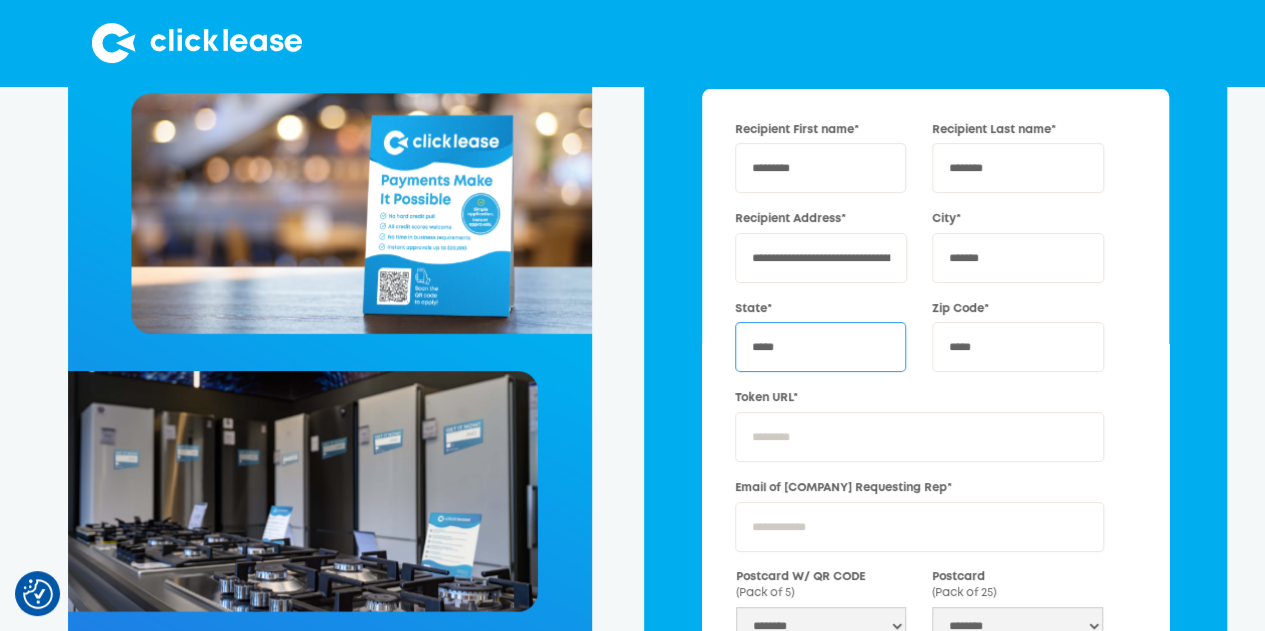 type on "*****" 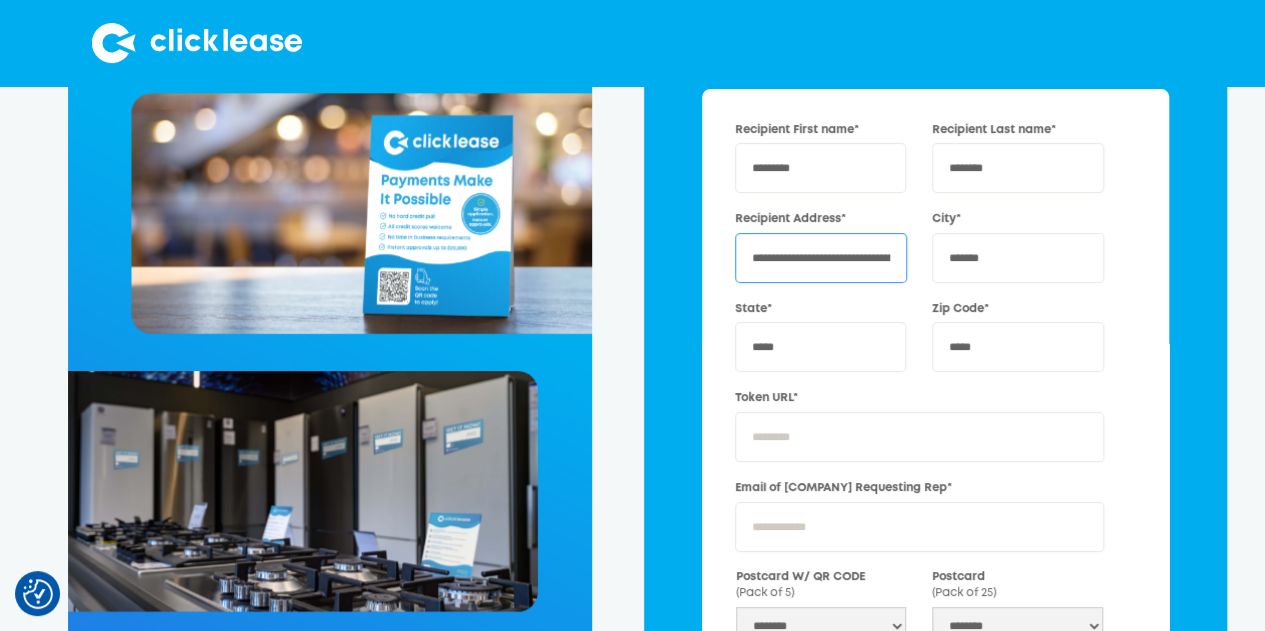 click on "**********" at bounding box center [821, 258] 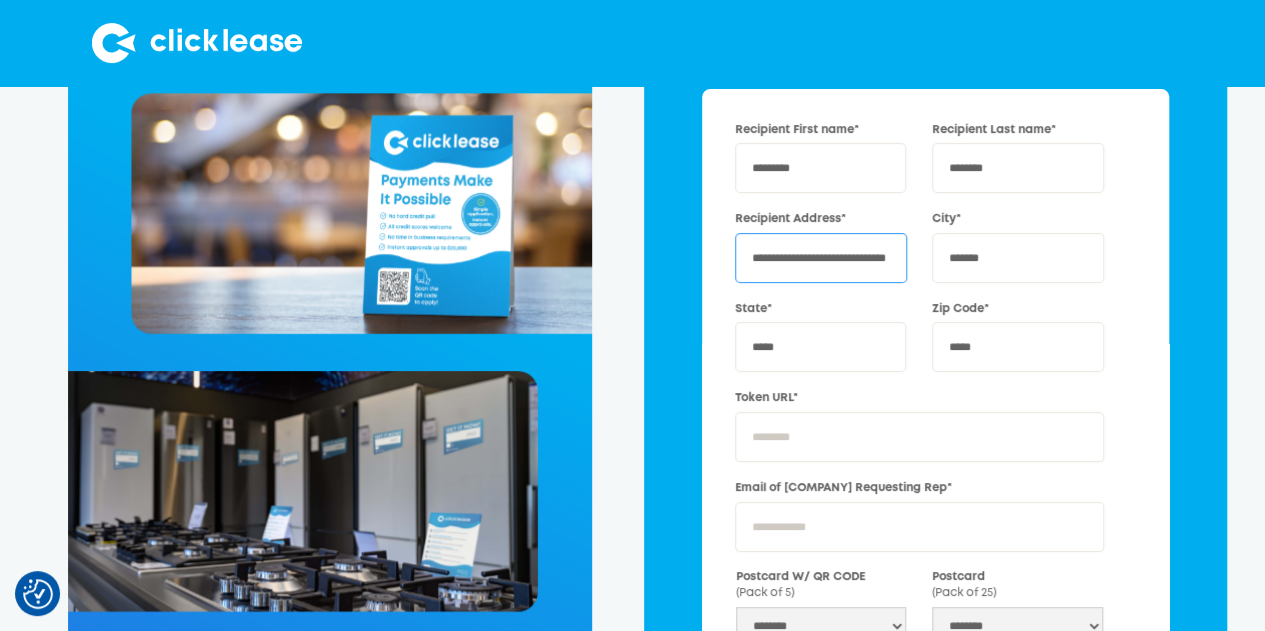 click on "**********" at bounding box center [821, 258] 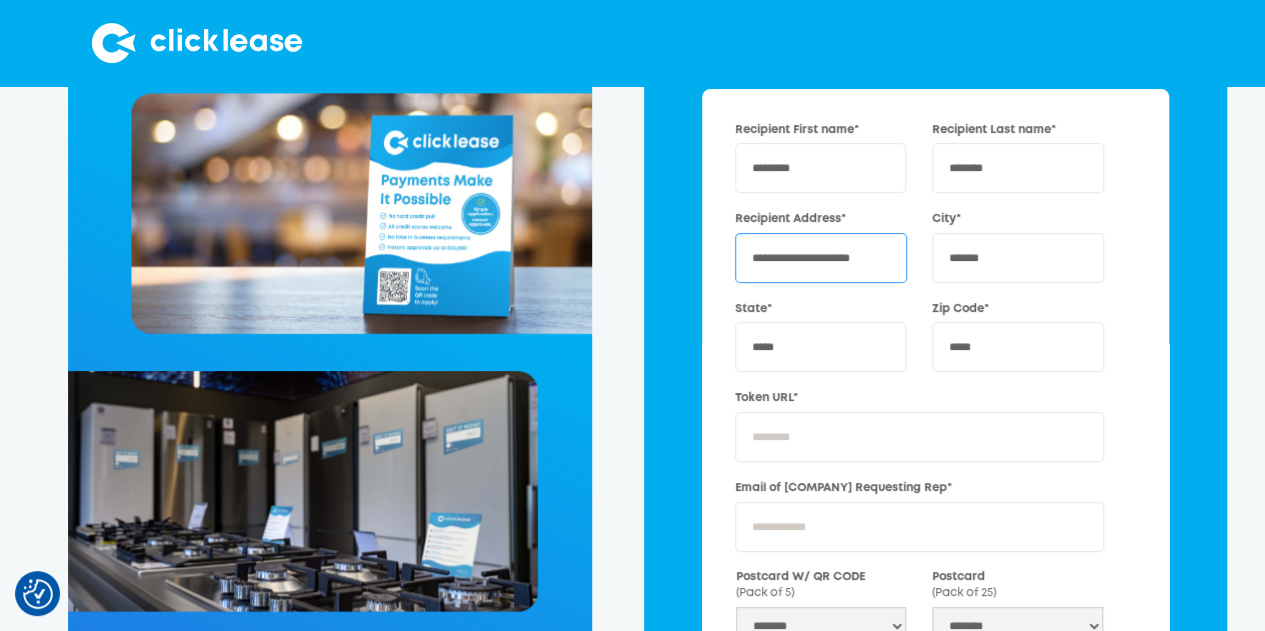 scroll, scrollTop: 0, scrollLeft: 0, axis: both 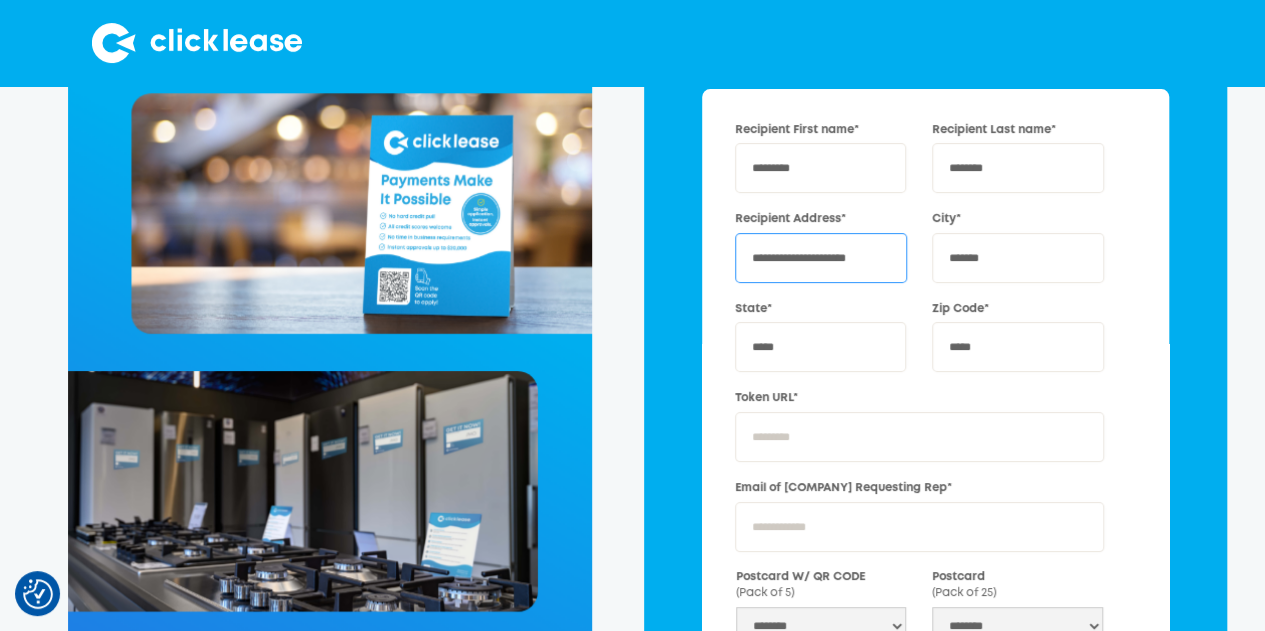 click on "**********" at bounding box center (821, 258) 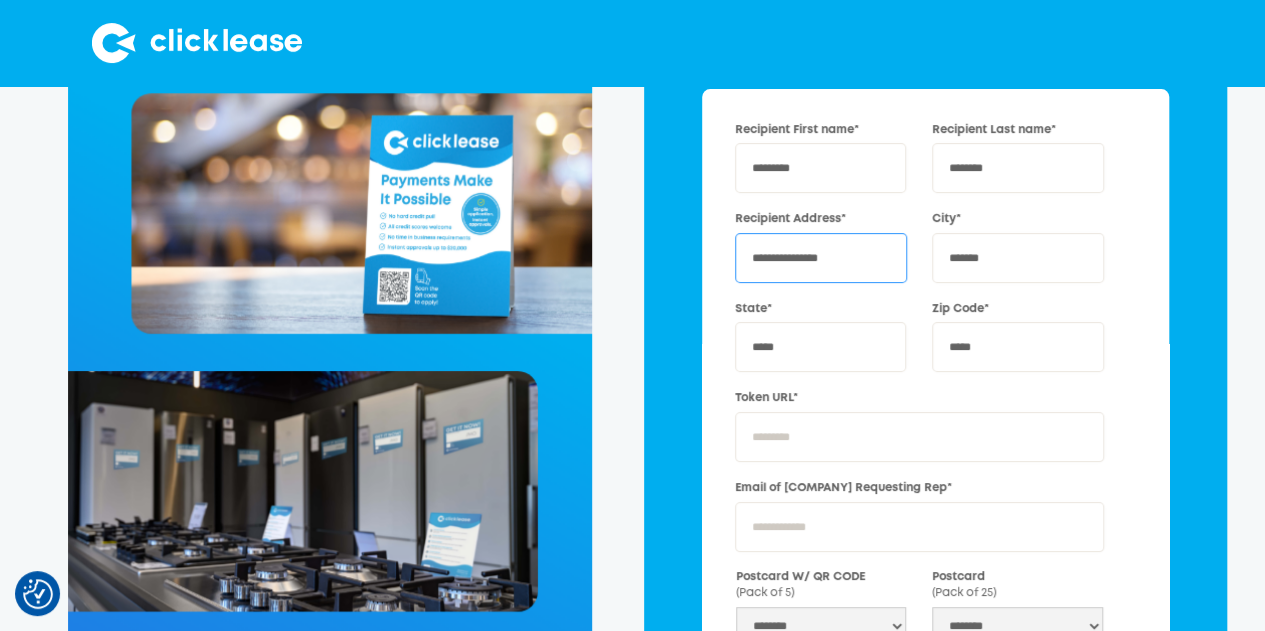 type on "**********" 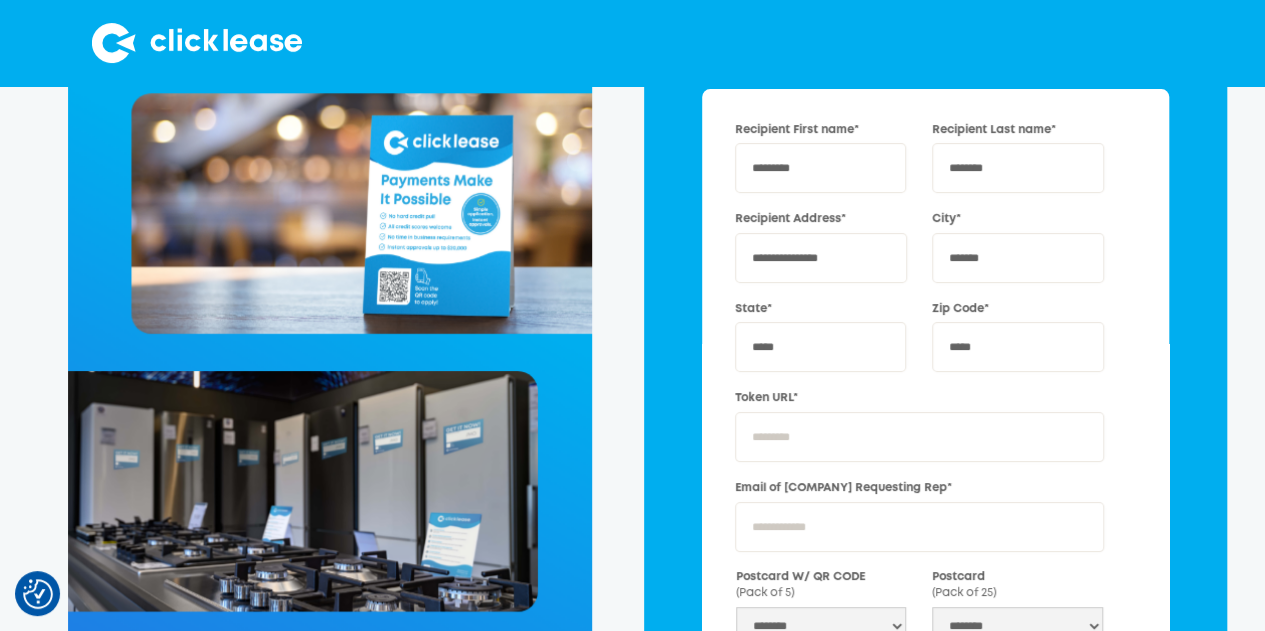 click on "[STATE]*" at bounding box center [820, 309] 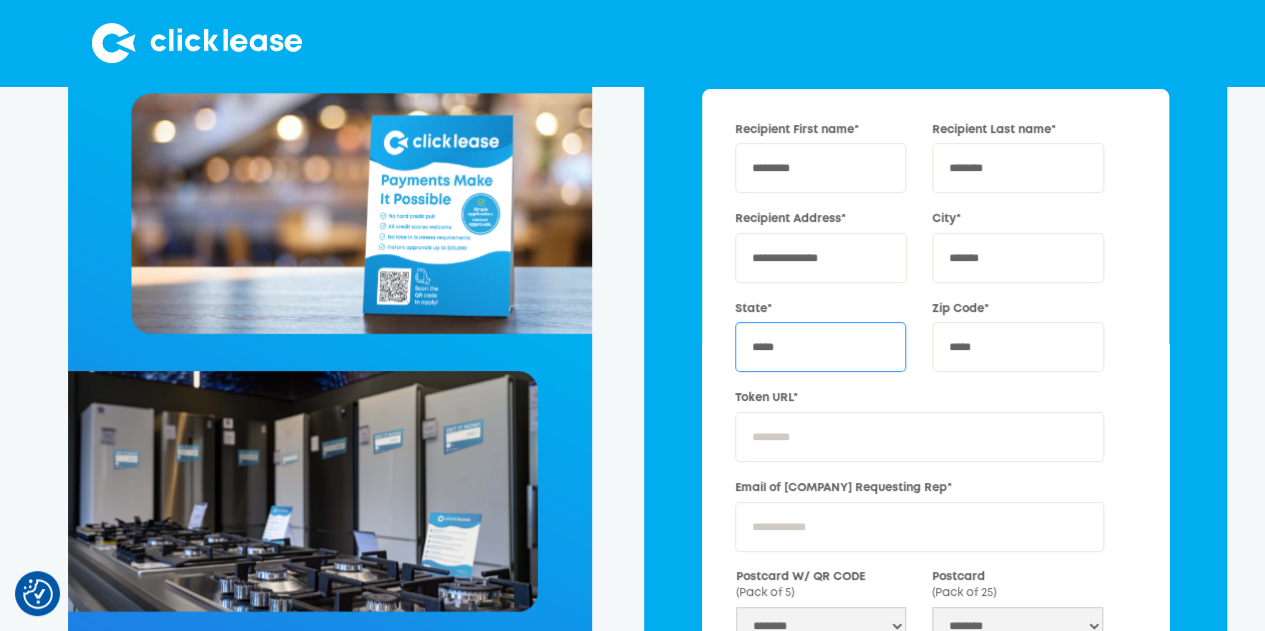 click on "*****" at bounding box center (820, 347) 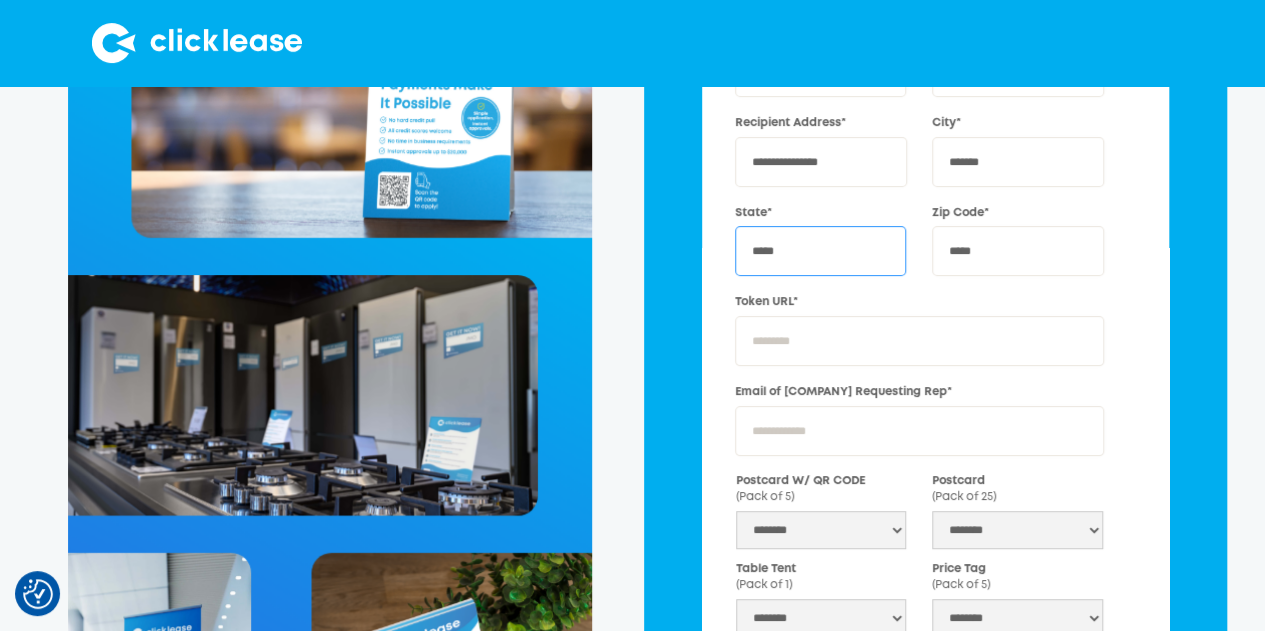 scroll, scrollTop: 366, scrollLeft: 0, axis: vertical 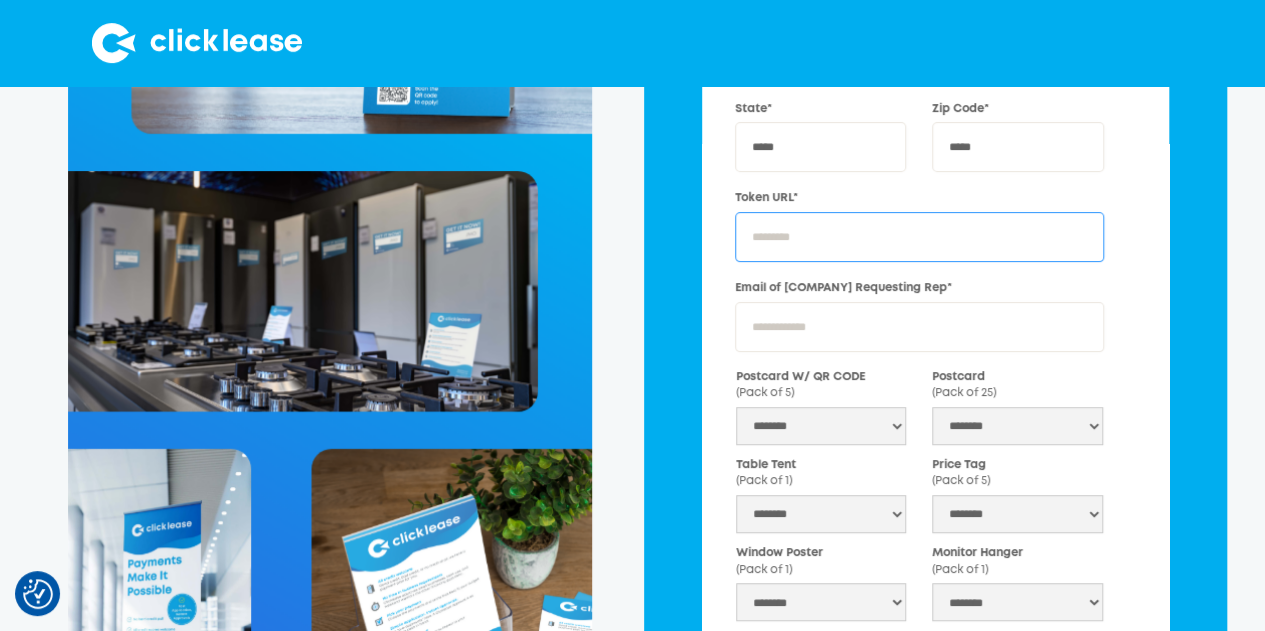 click on "Token URL*" at bounding box center (919, 237) 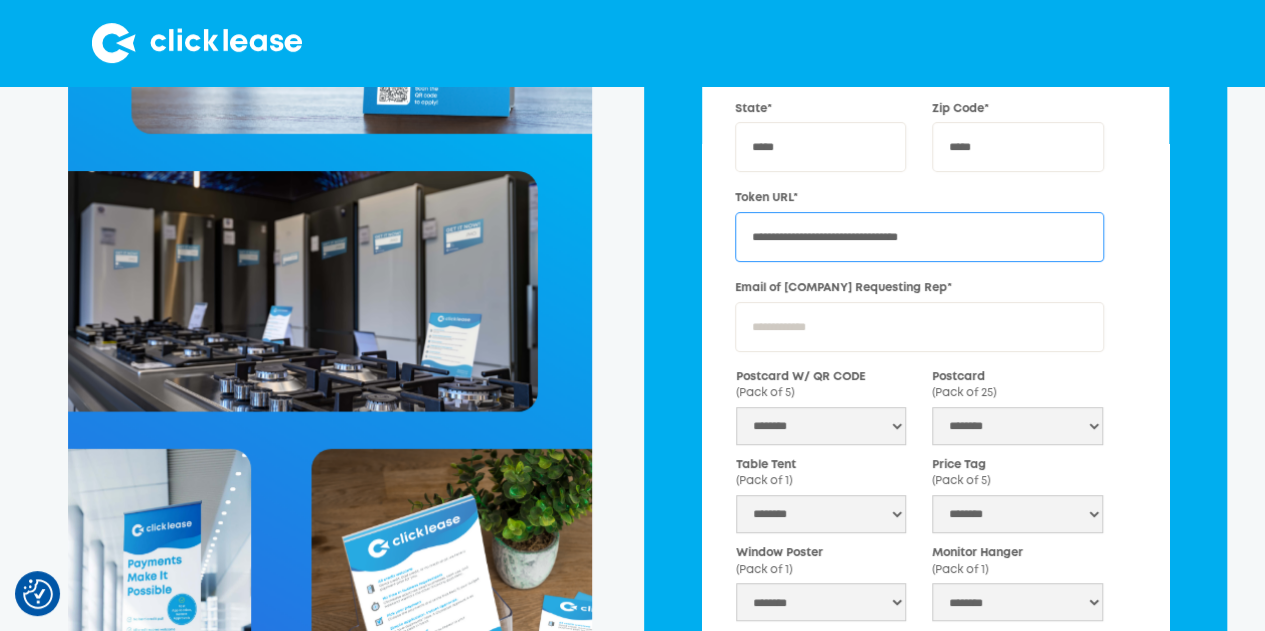 type on "**********" 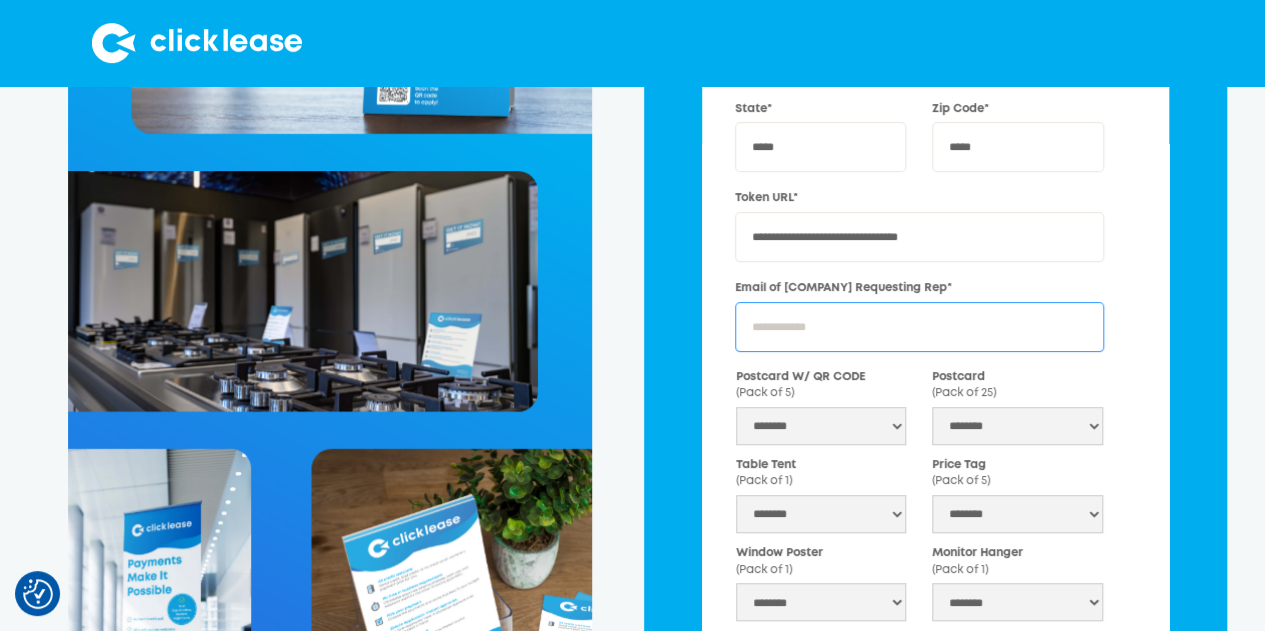 click on "Email of Clicklease Requesting Rep*" at bounding box center (919, 327) 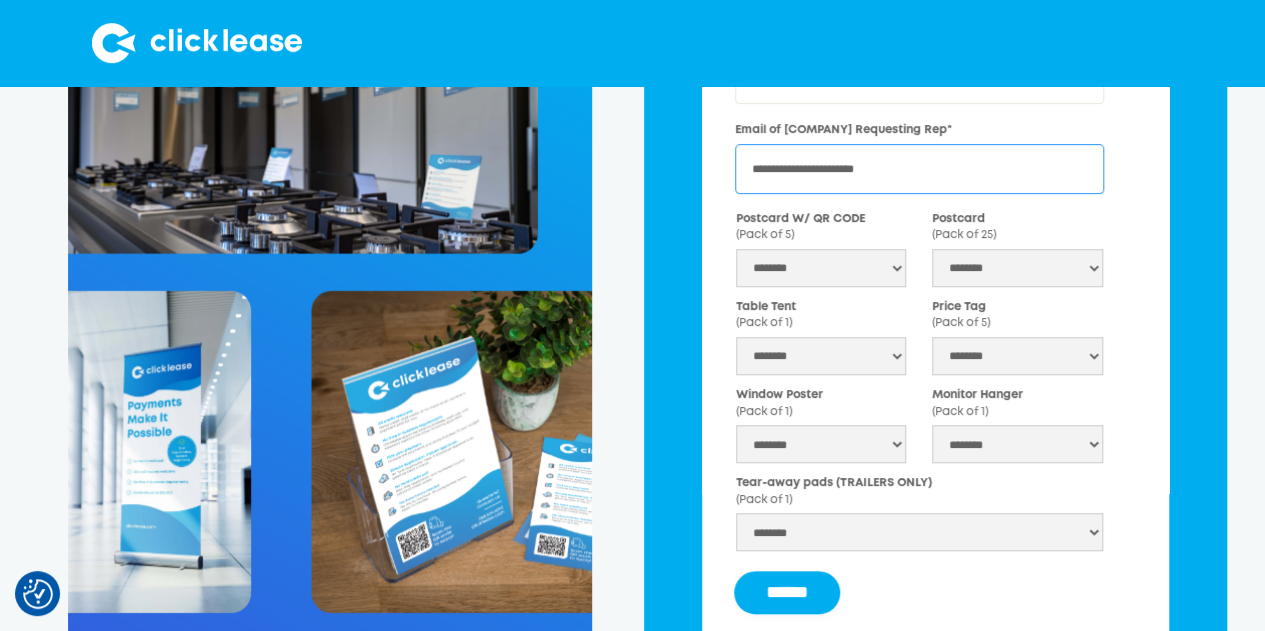 scroll, scrollTop: 666, scrollLeft: 0, axis: vertical 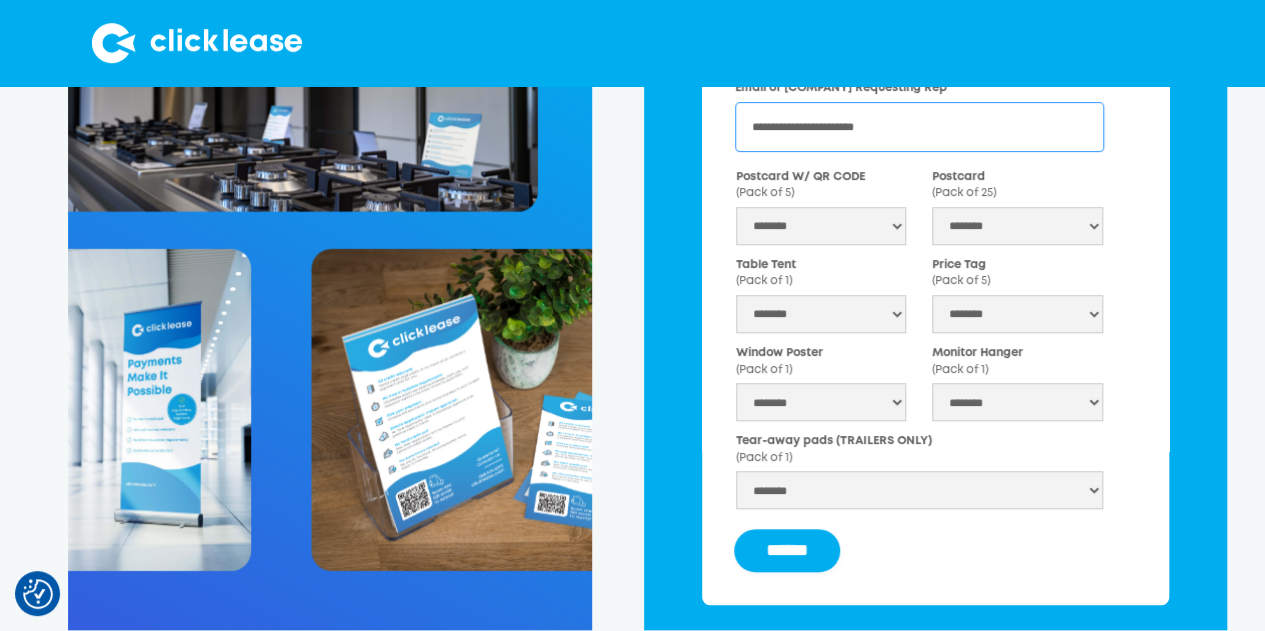 type on "**********" 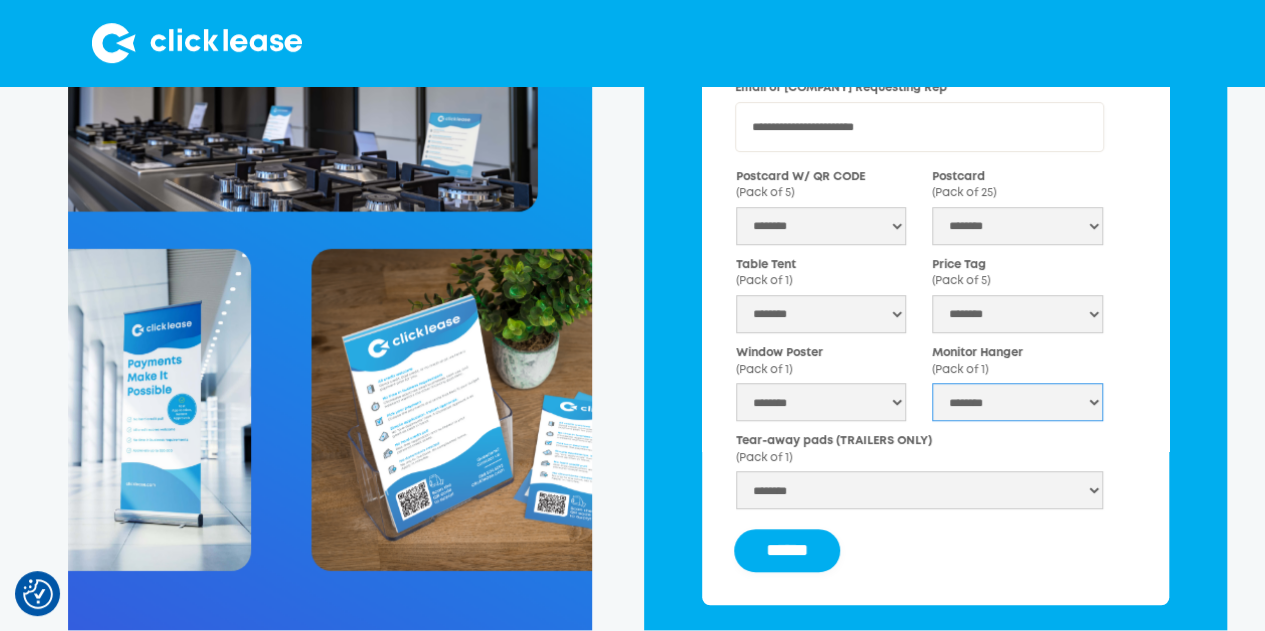 click on "******** * * *" at bounding box center [1017, 402] 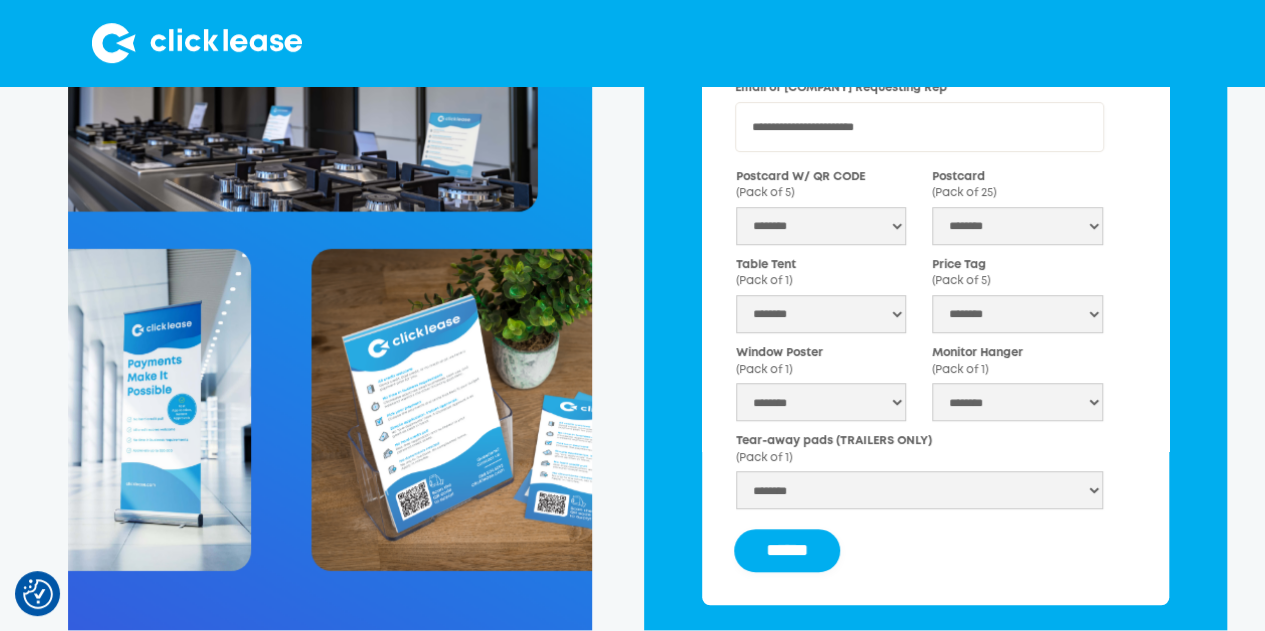 click on "**********" at bounding box center (935, 151) 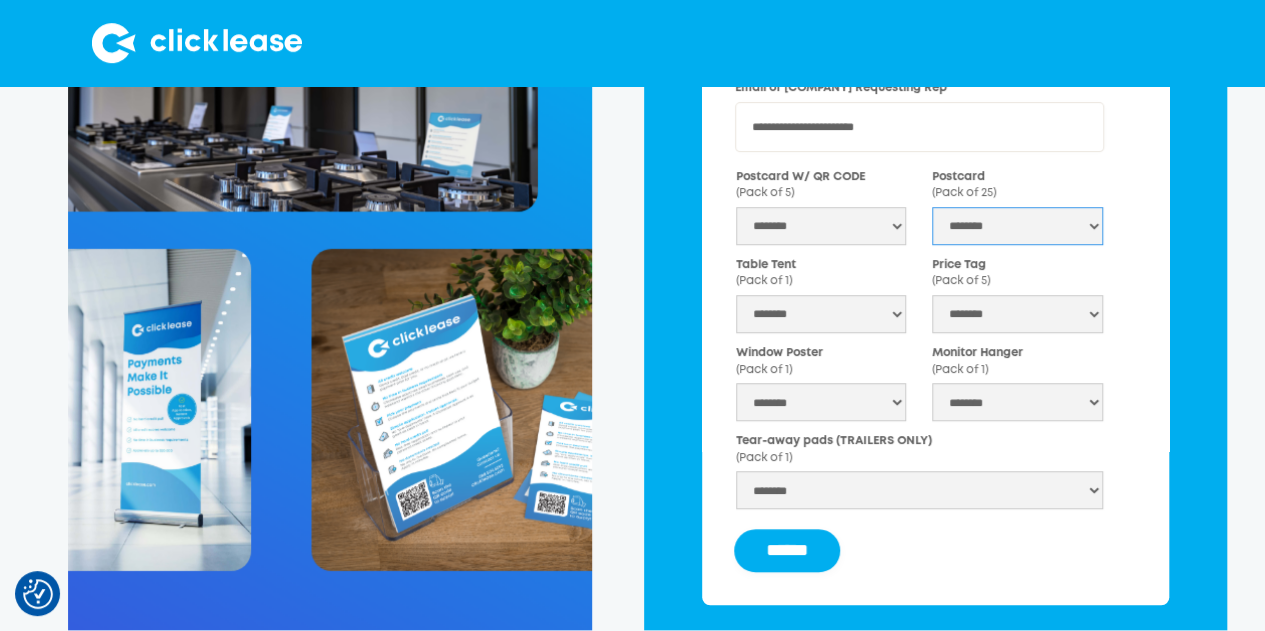 click on "******** *" at bounding box center [1017, 226] 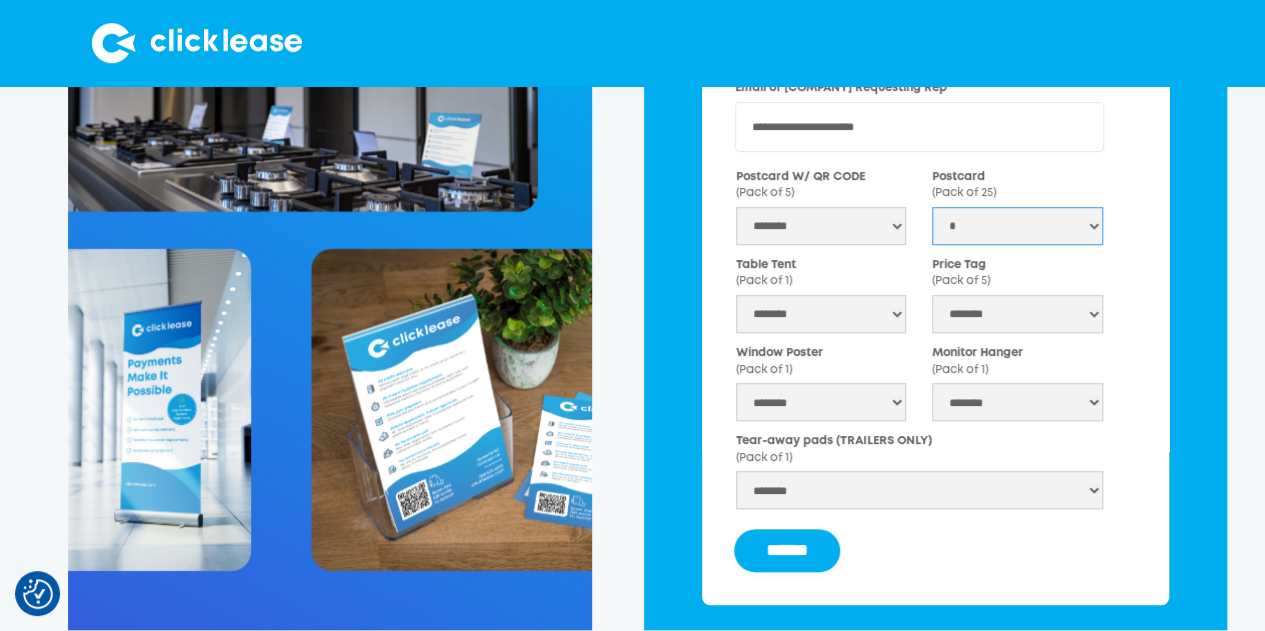 click on "******** *" at bounding box center [1017, 226] 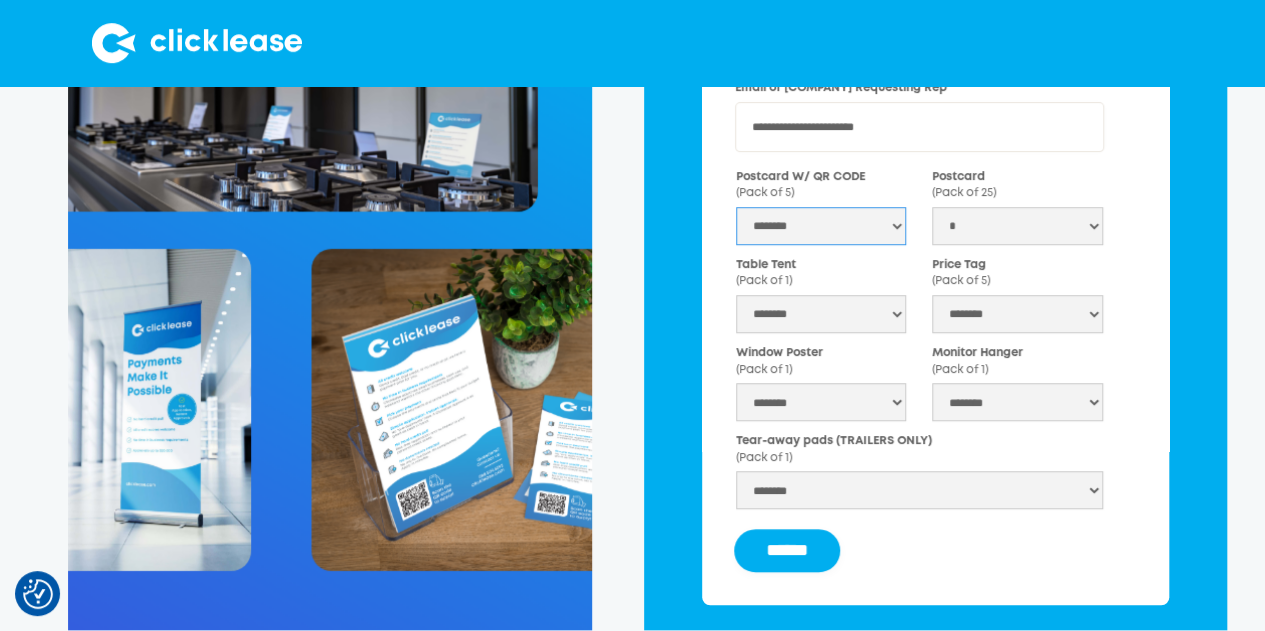 click on "******** * * *" at bounding box center [821, 226] 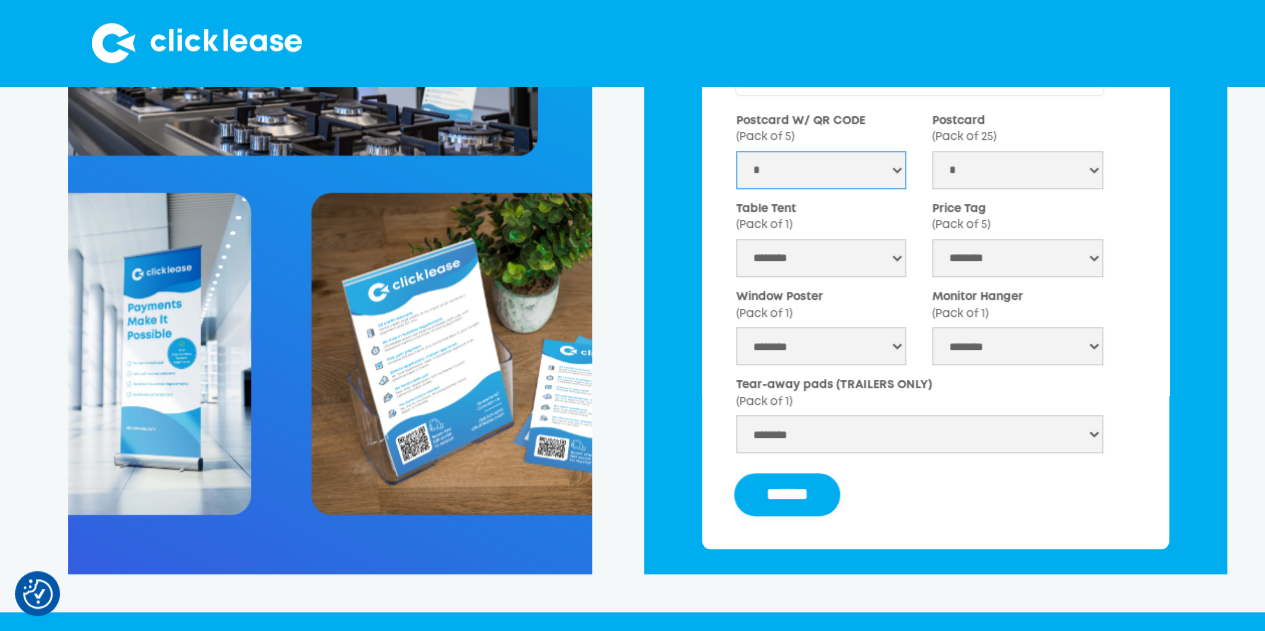 scroll, scrollTop: 766, scrollLeft: 0, axis: vertical 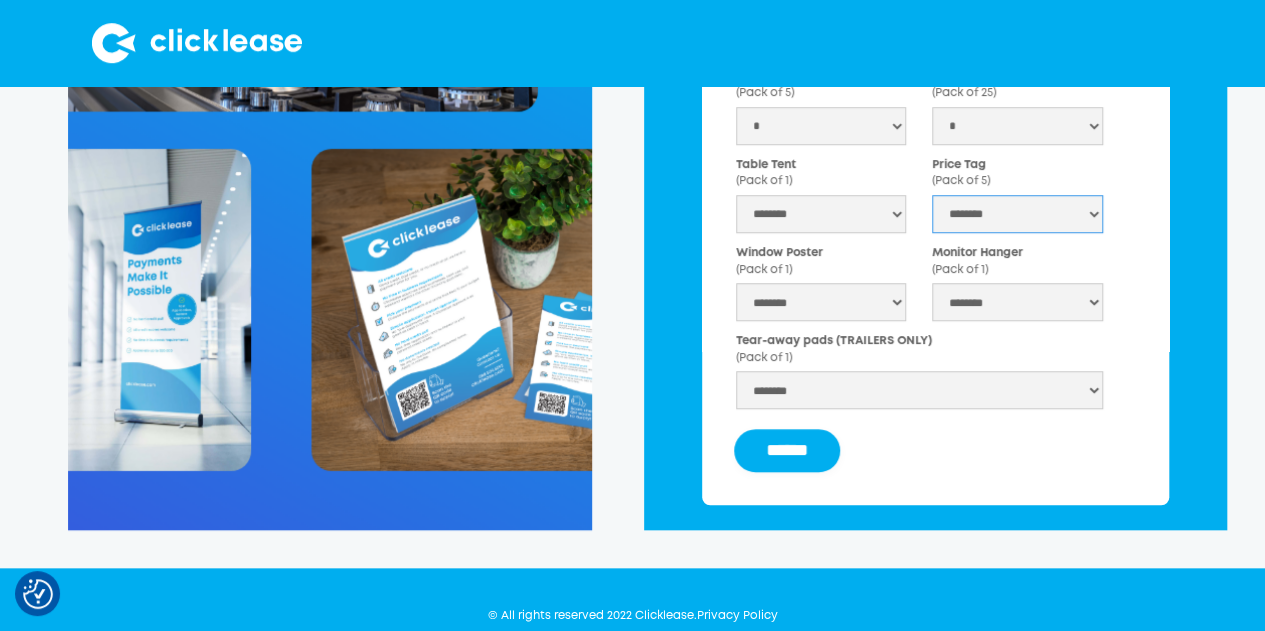 click on "******** * * *" at bounding box center [1017, 214] 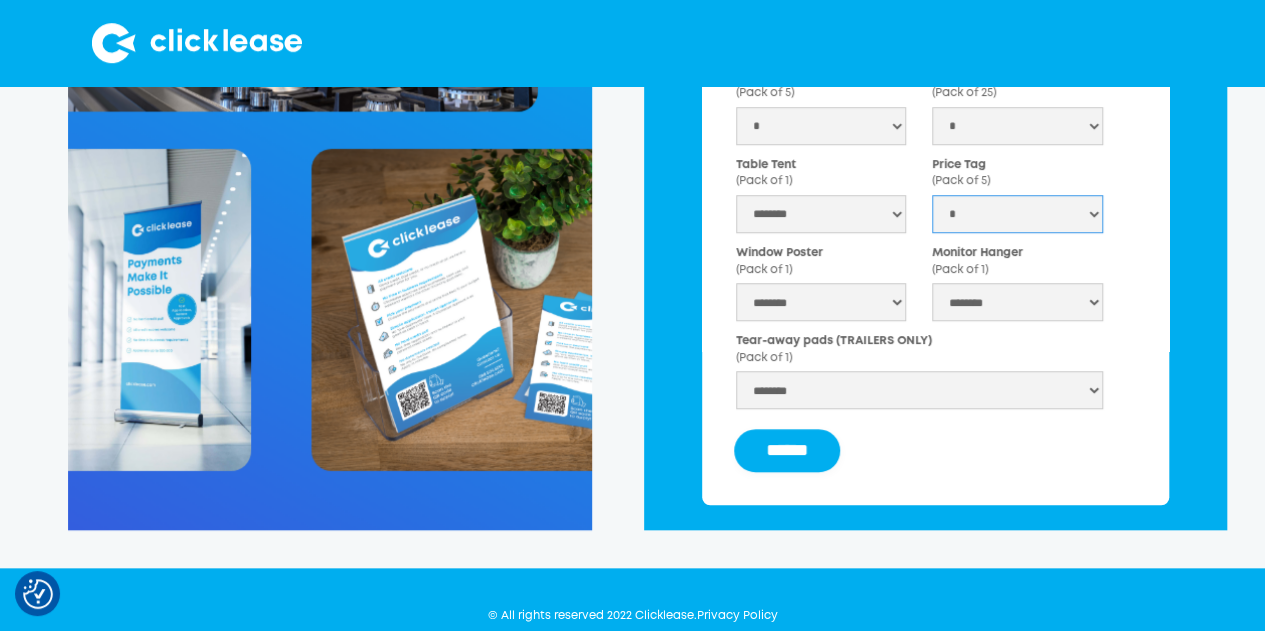 click on "******** * * *" at bounding box center [1017, 214] 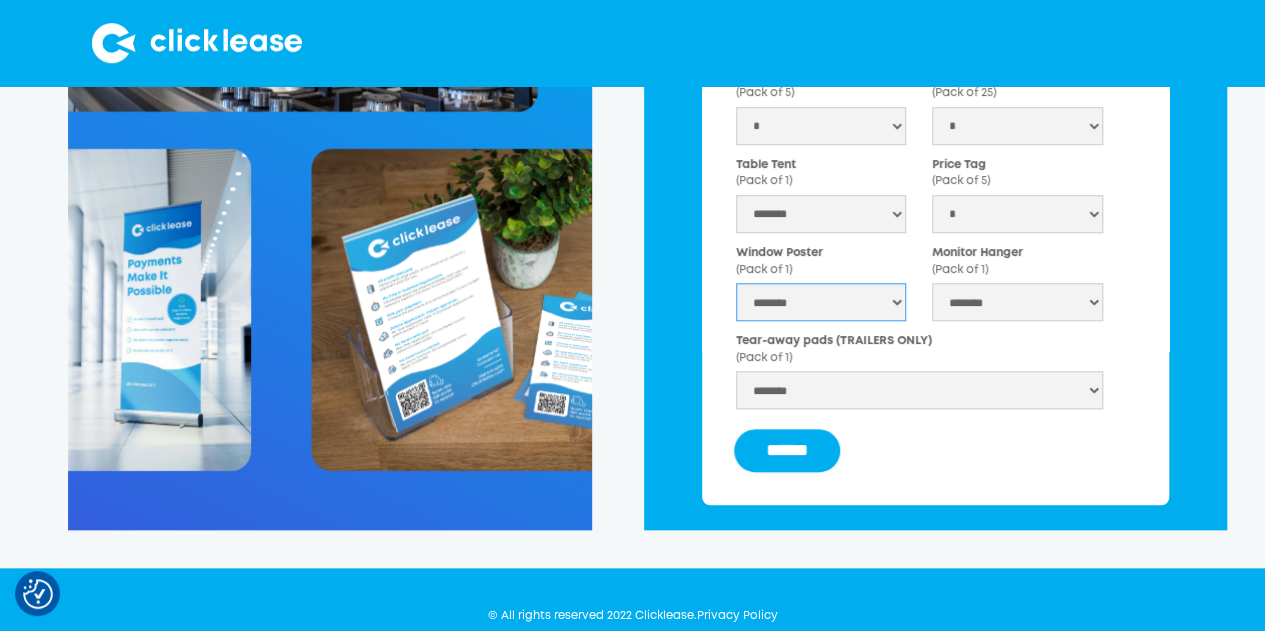 click on "******** * * *" at bounding box center (821, 302) 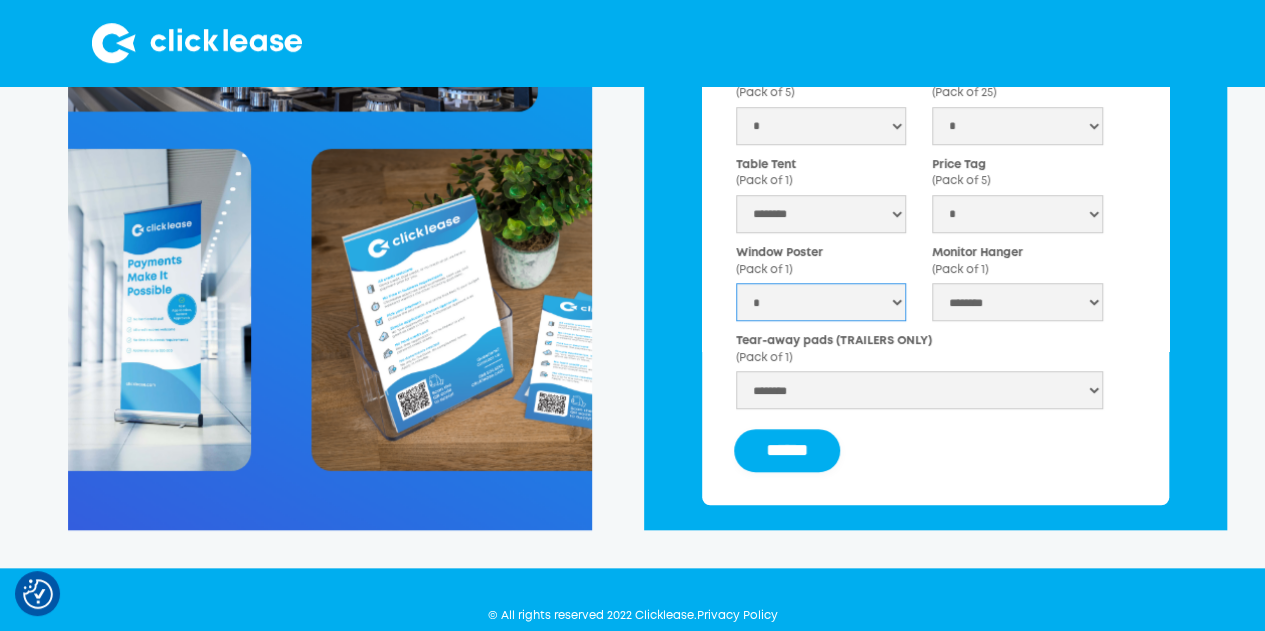 click on "******** * * *" at bounding box center [821, 302] 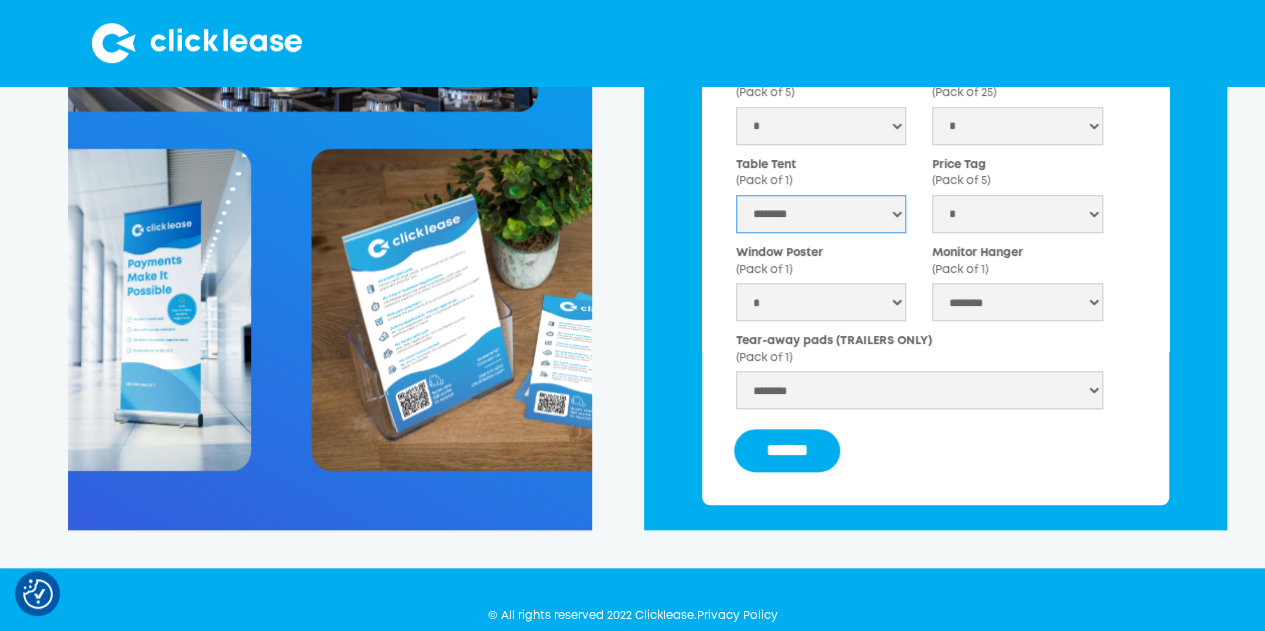 click on "******** * * * * *" at bounding box center (821, 214) 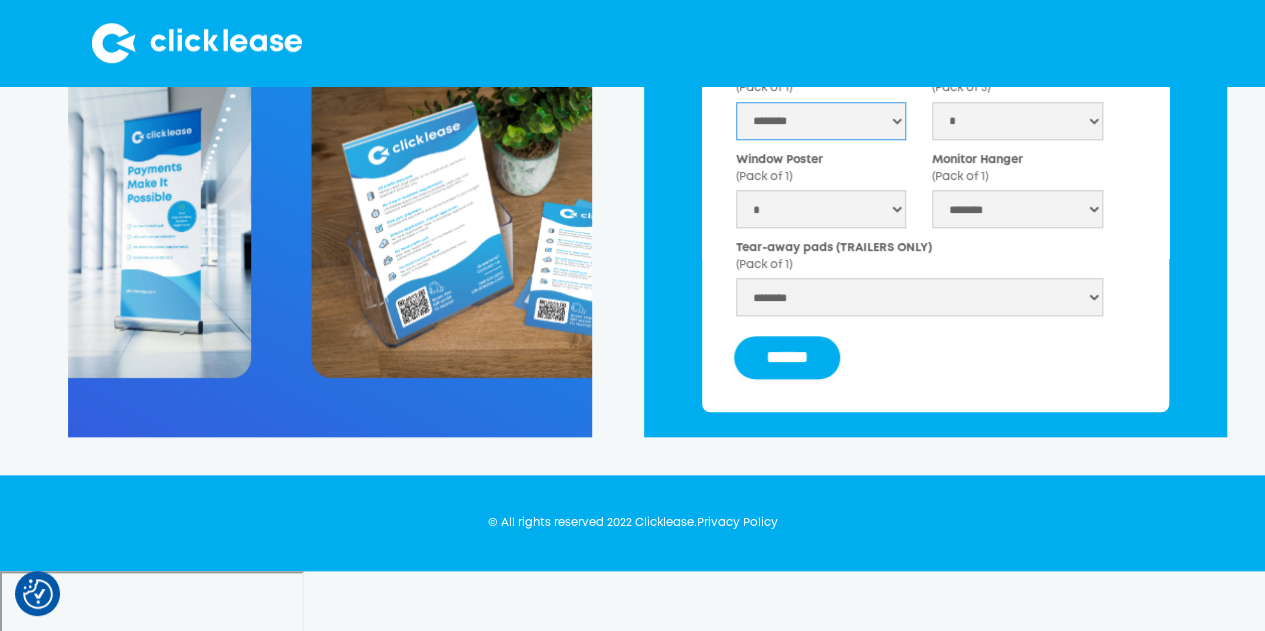 scroll, scrollTop: 866, scrollLeft: 0, axis: vertical 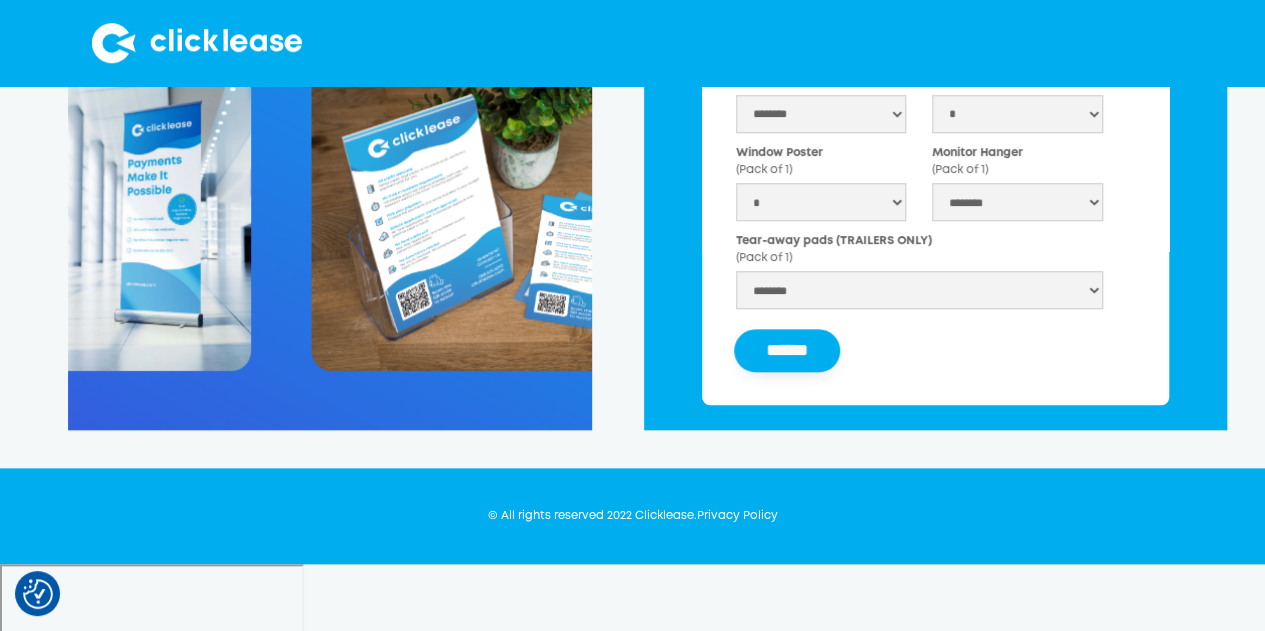 click on "******" at bounding box center [787, 350] 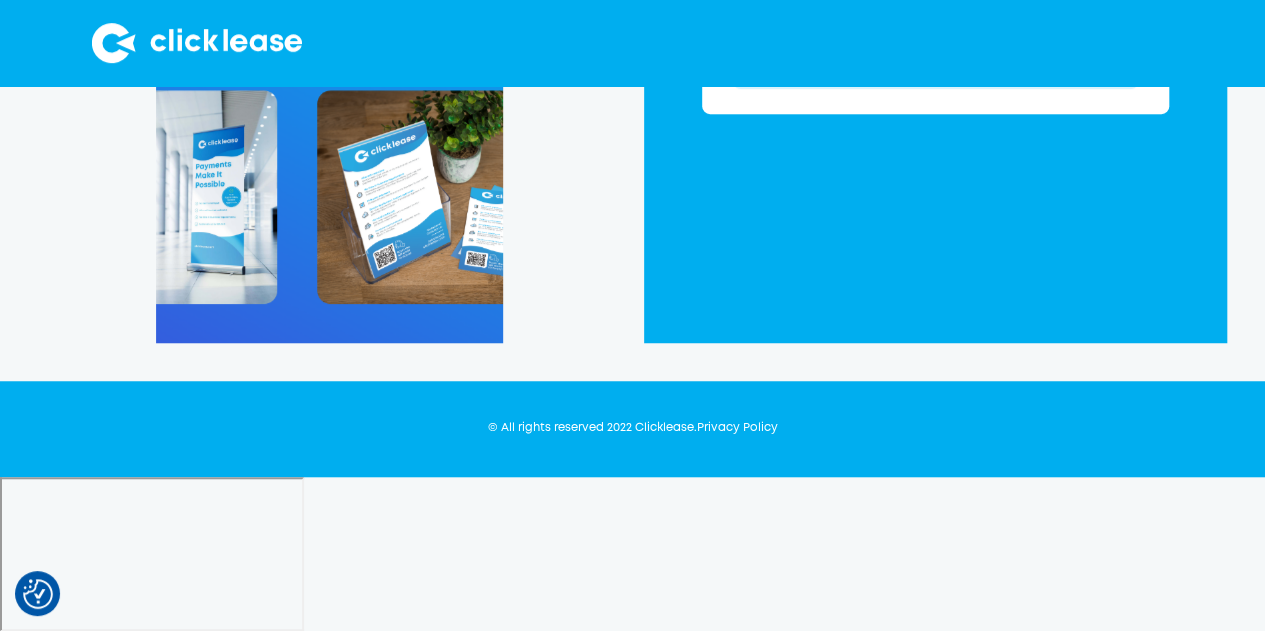 scroll, scrollTop: 500, scrollLeft: 0, axis: vertical 